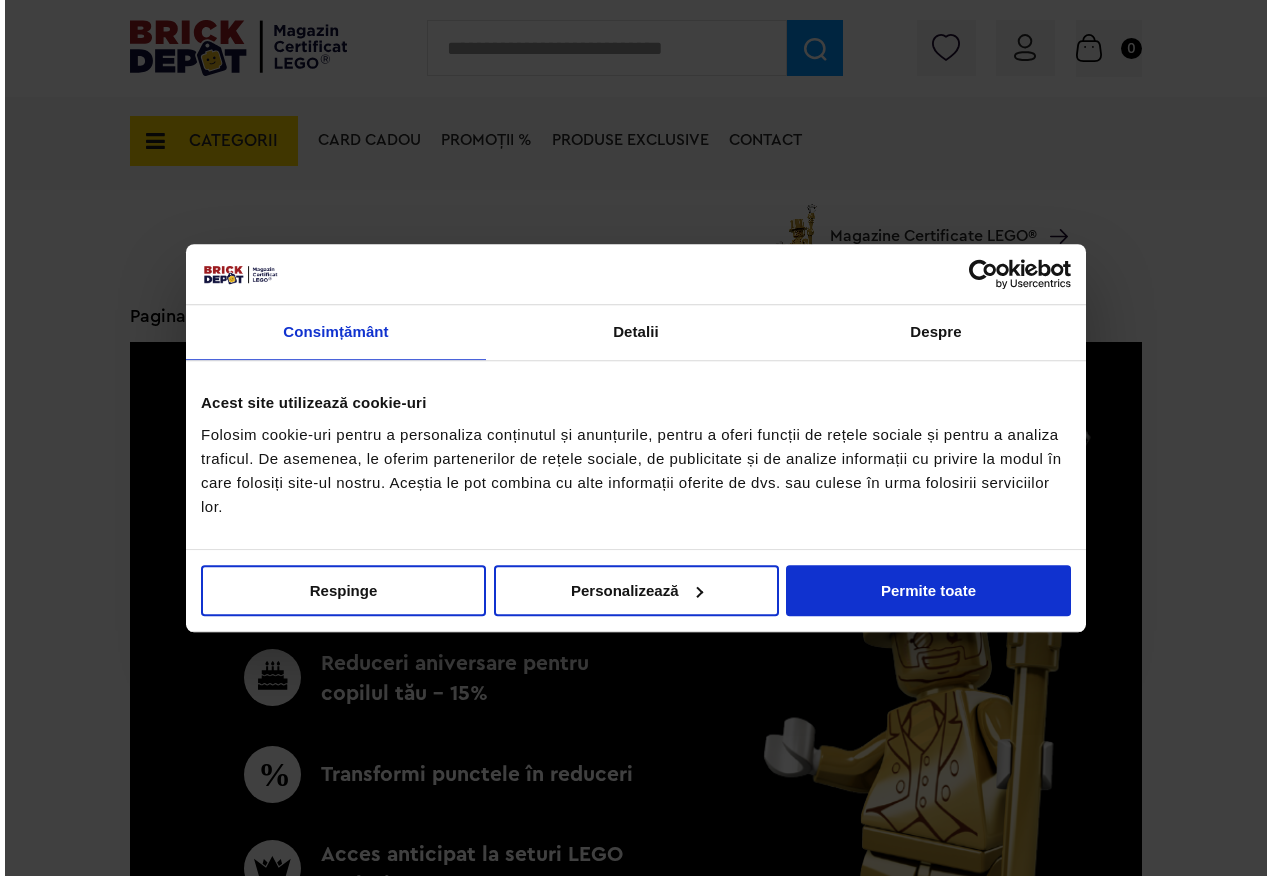 scroll, scrollTop: 900, scrollLeft: 0, axis: vertical 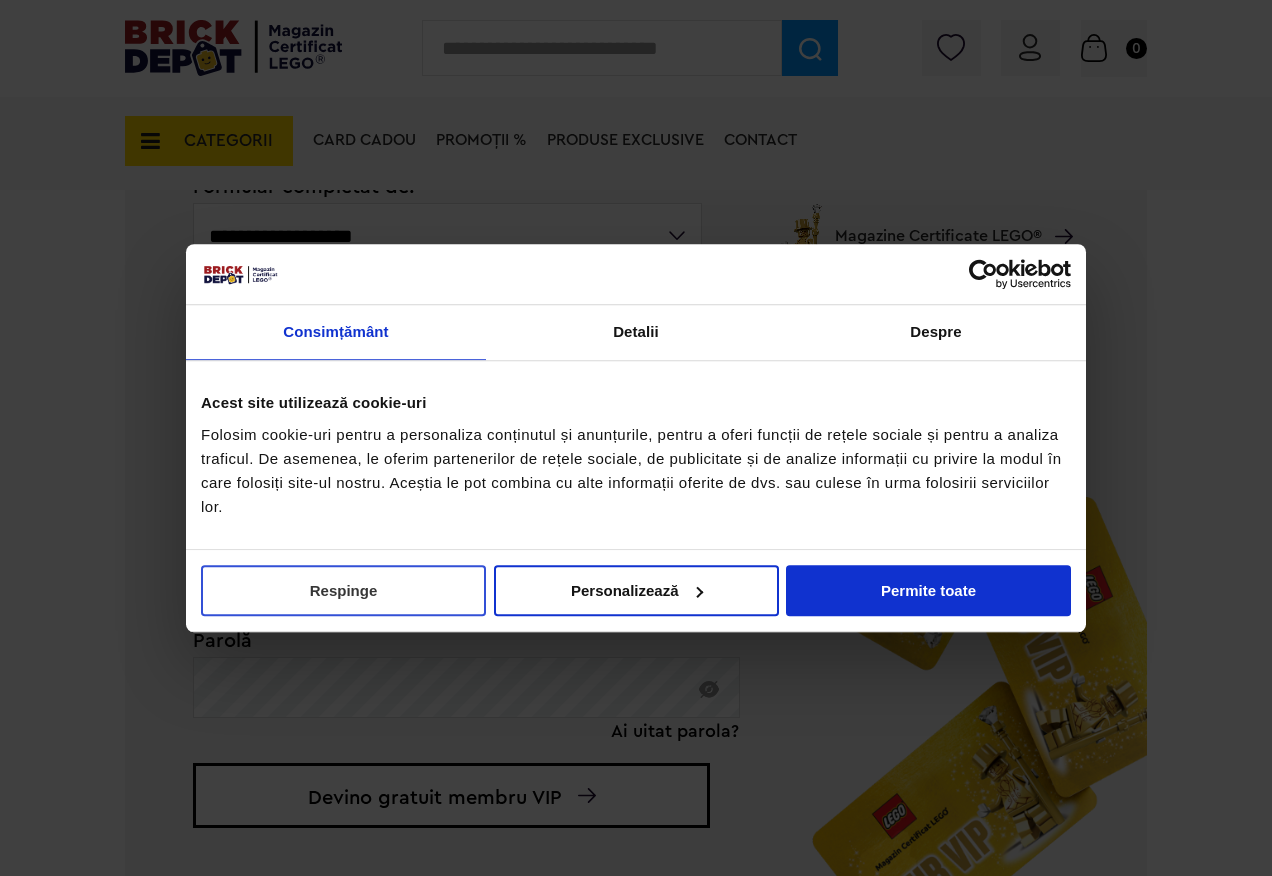 click on "Respinge" at bounding box center [343, 590] 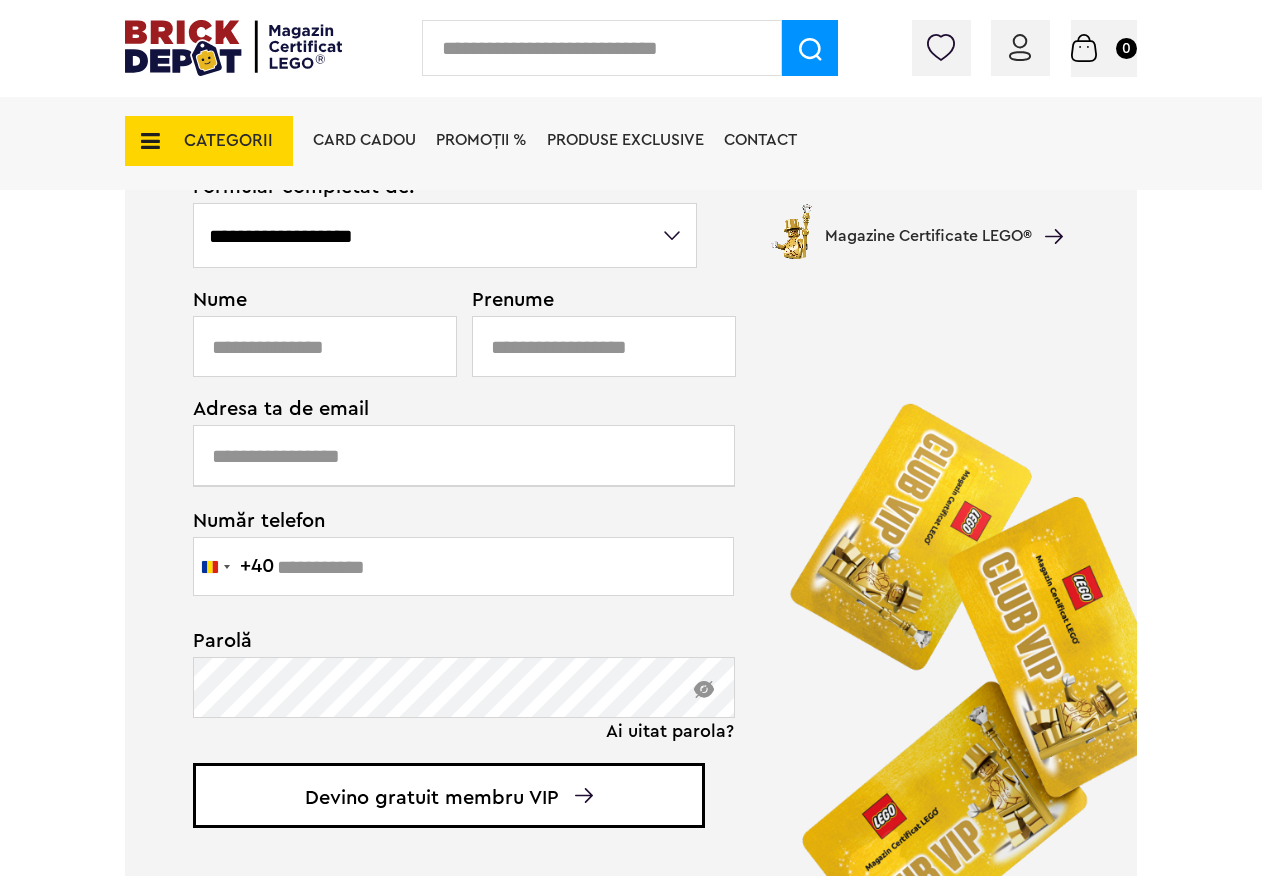 click on "Card Cadou    PROMOȚII %    Produse exclusive    Contact    Magazine Certificate LEGO®" at bounding box center (683, 176) 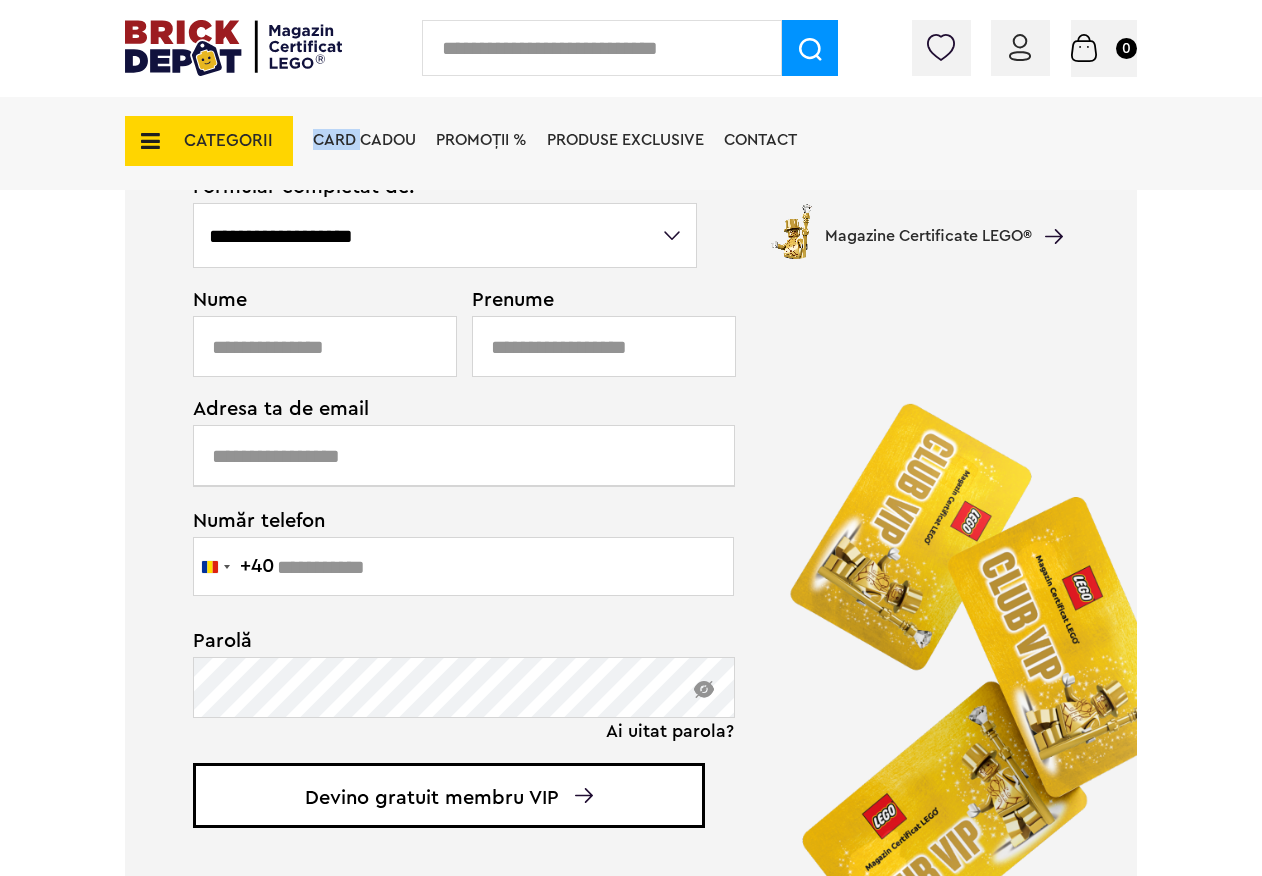 click on "Card Cadou    PROMOȚII %    Produse exclusive    Contact    Magazine Certificate LEGO®" at bounding box center (683, 176) 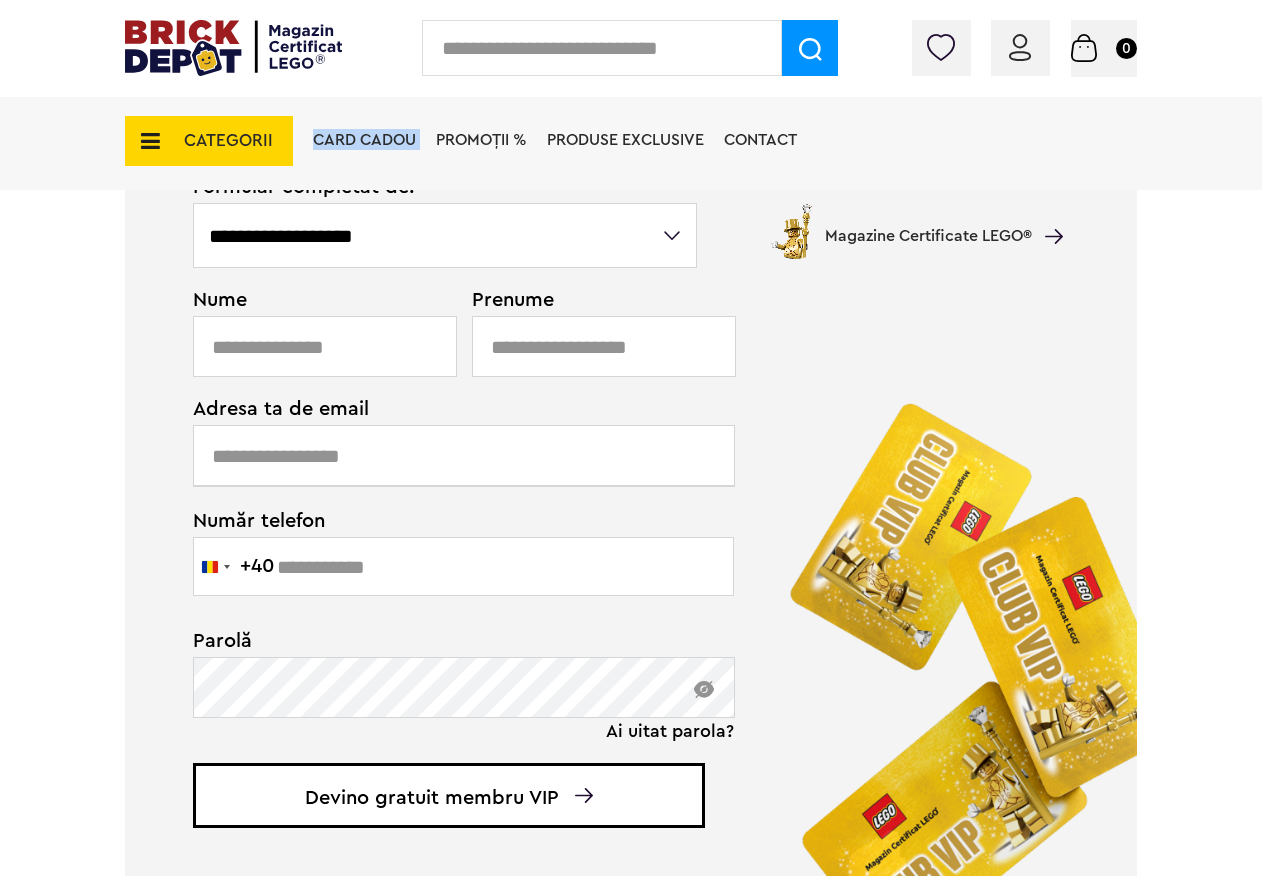 click on "Card Cadou    PROMOȚII %    Produse exclusive    Contact    Magazine Certificate LEGO®" at bounding box center (683, 176) 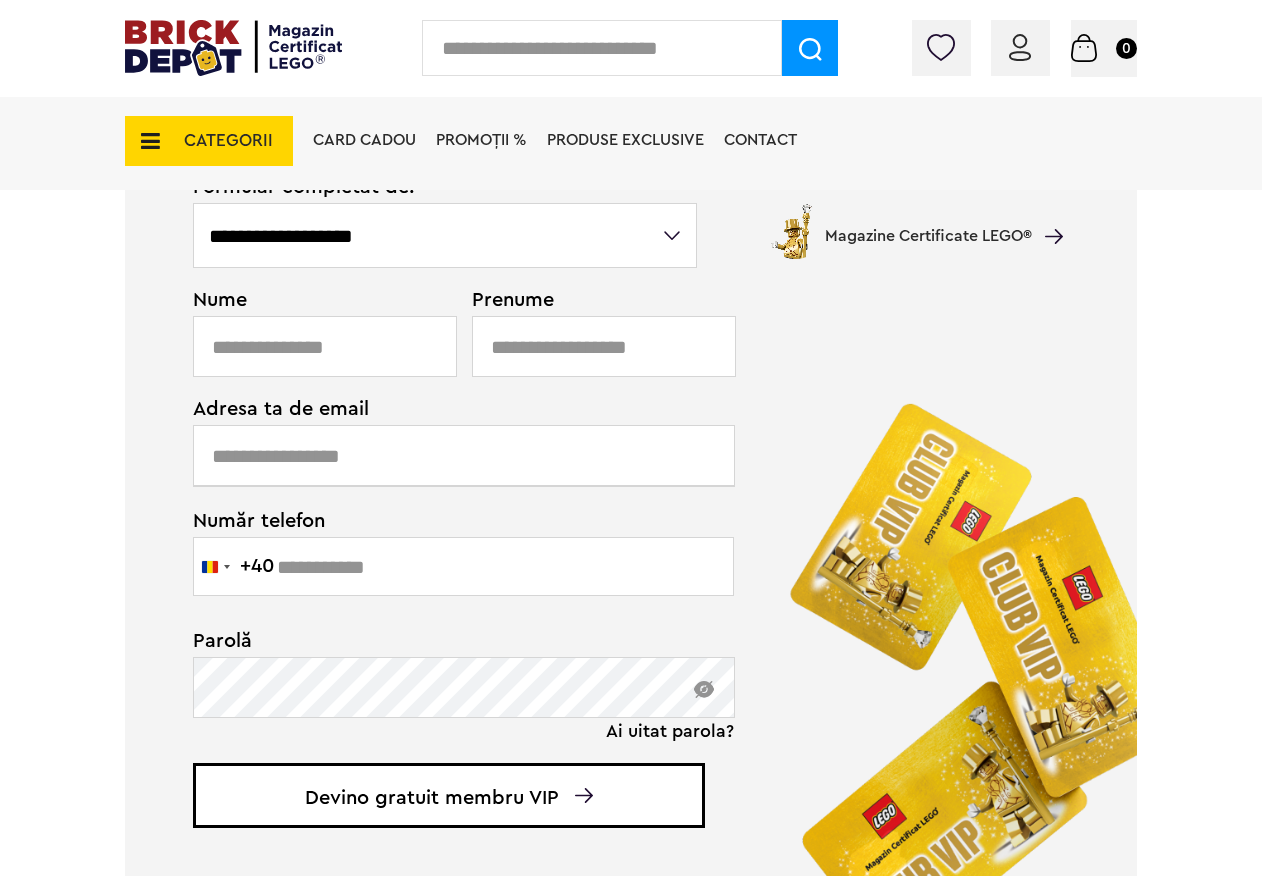 drag, startPoint x: 438, startPoint y: 245, endPoint x: 366, endPoint y: 234, distance: 72.835434 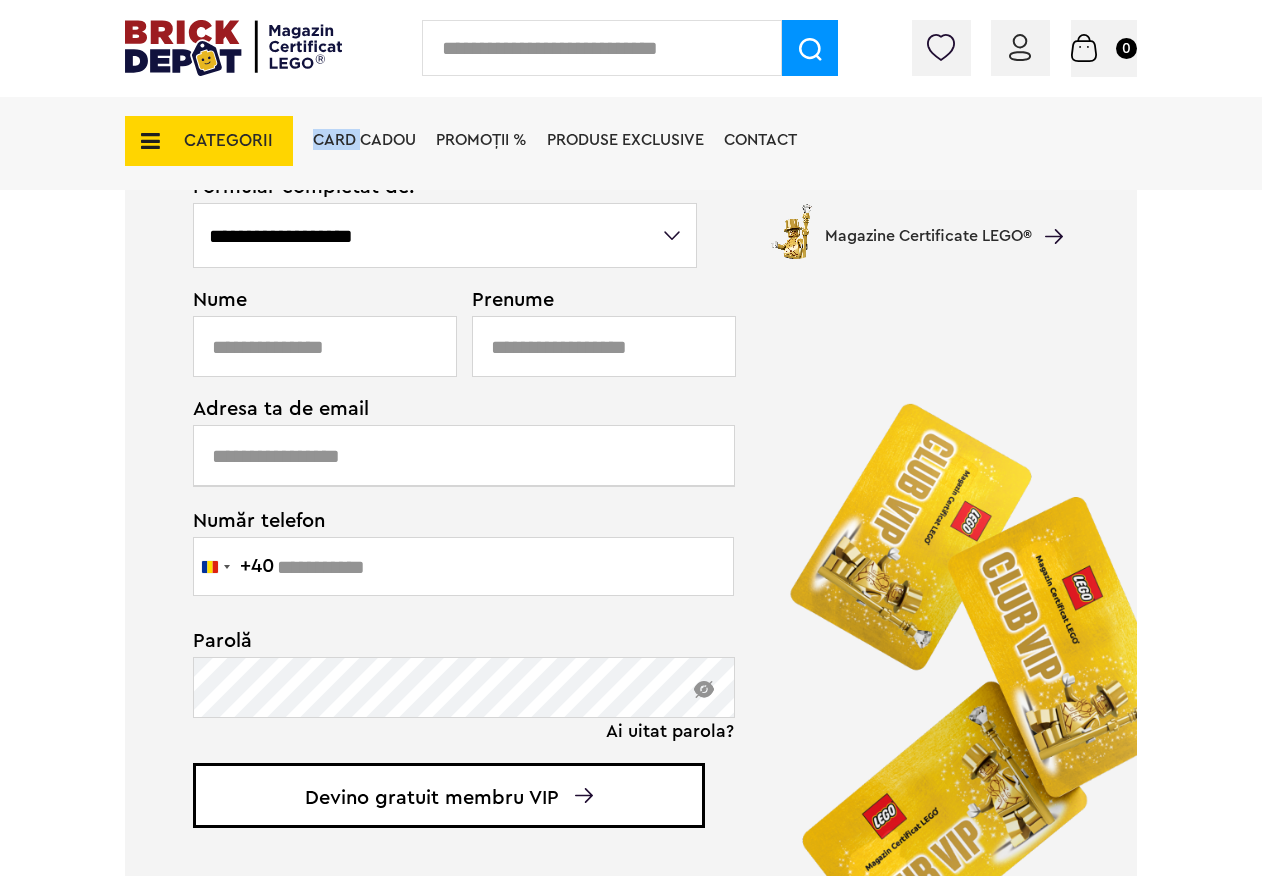 click on "Card Cadou    PROMOȚII %    Produse exclusive    Contact    Magazine Certificate LEGO®" at bounding box center (683, 176) 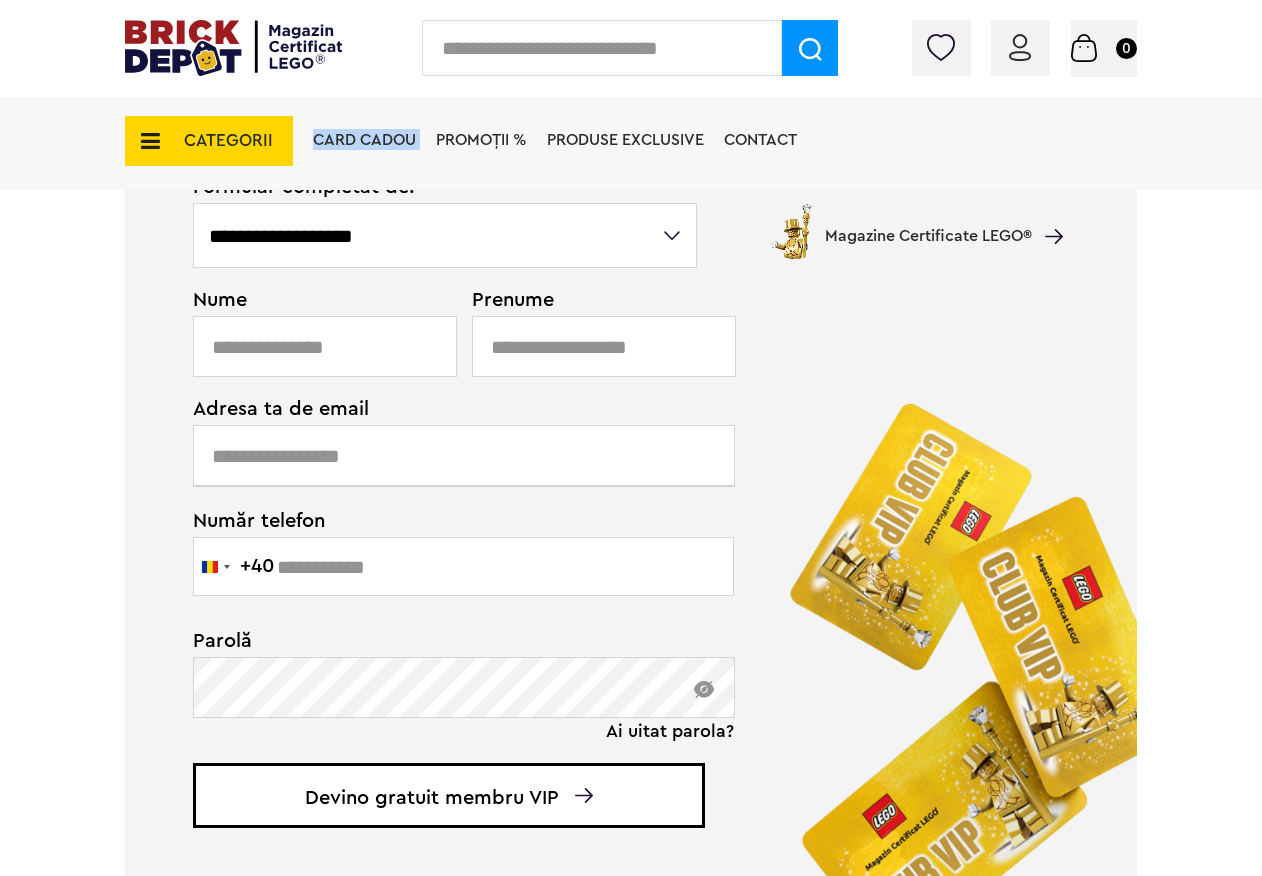 click on "Card Cadou    PROMOȚII %    Produse exclusive    Contact    Magazine Certificate LEGO®" at bounding box center [683, 176] 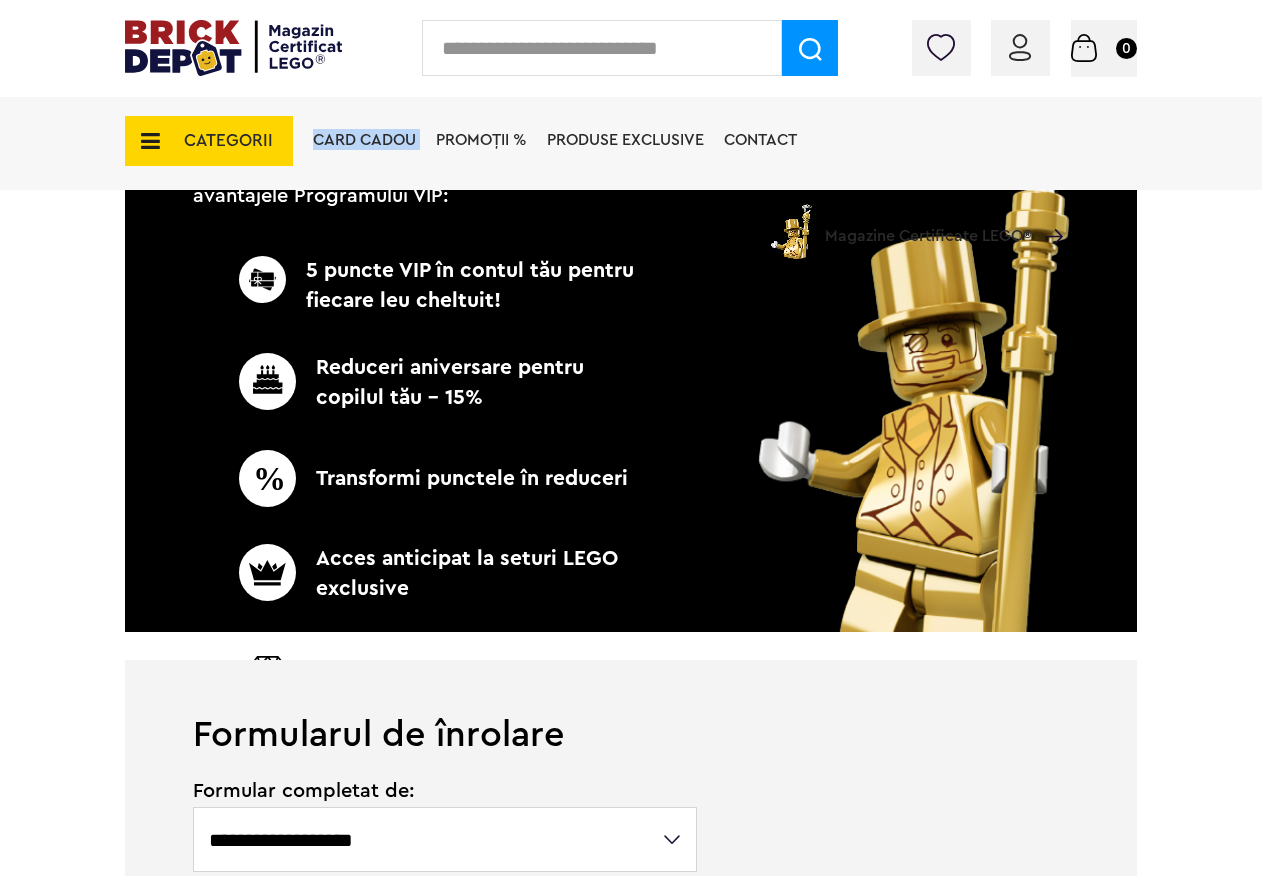 scroll, scrollTop: 500, scrollLeft: 0, axis: vertical 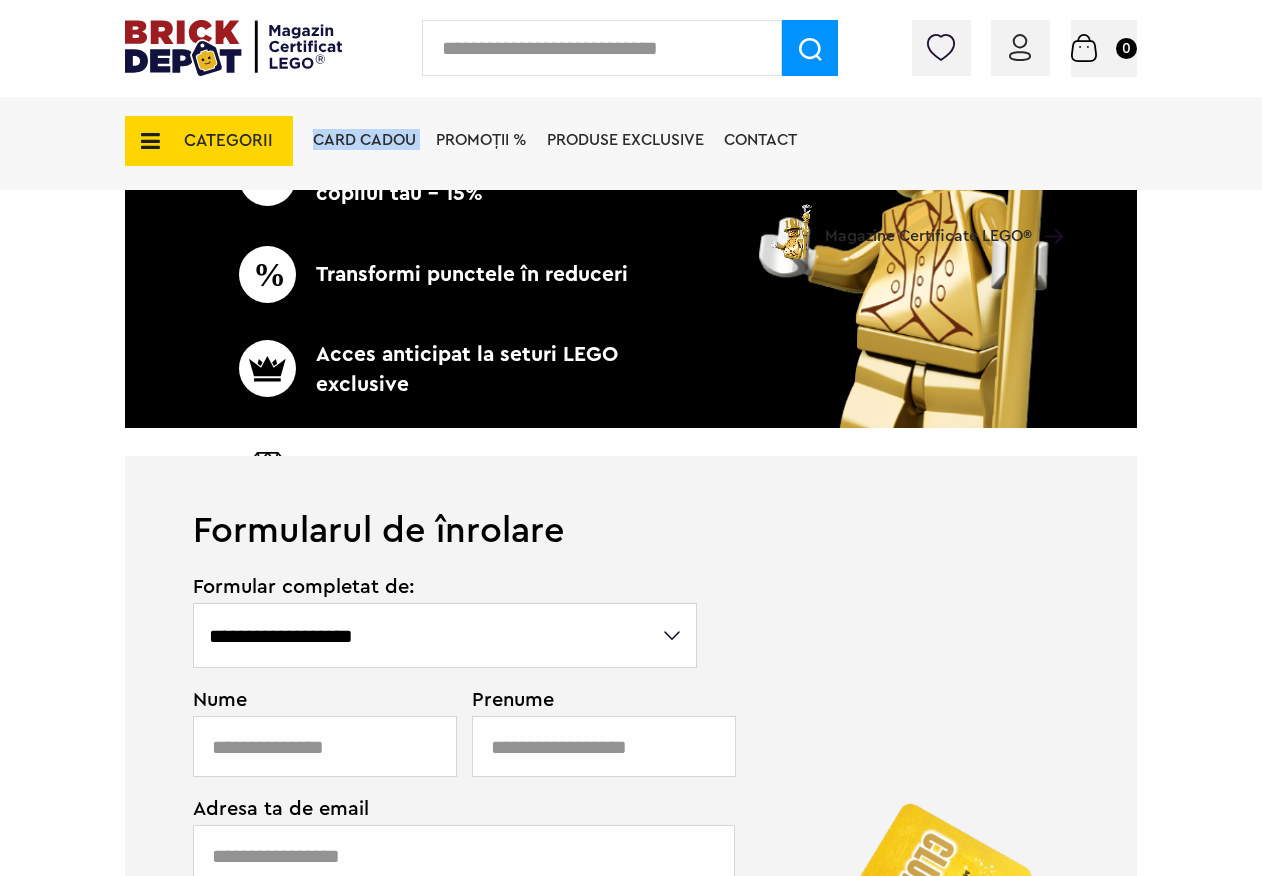 drag, startPoint x: 326, startPoint y: 649, endPoint x: 342, endPoint y: 647, distance: 16.124516 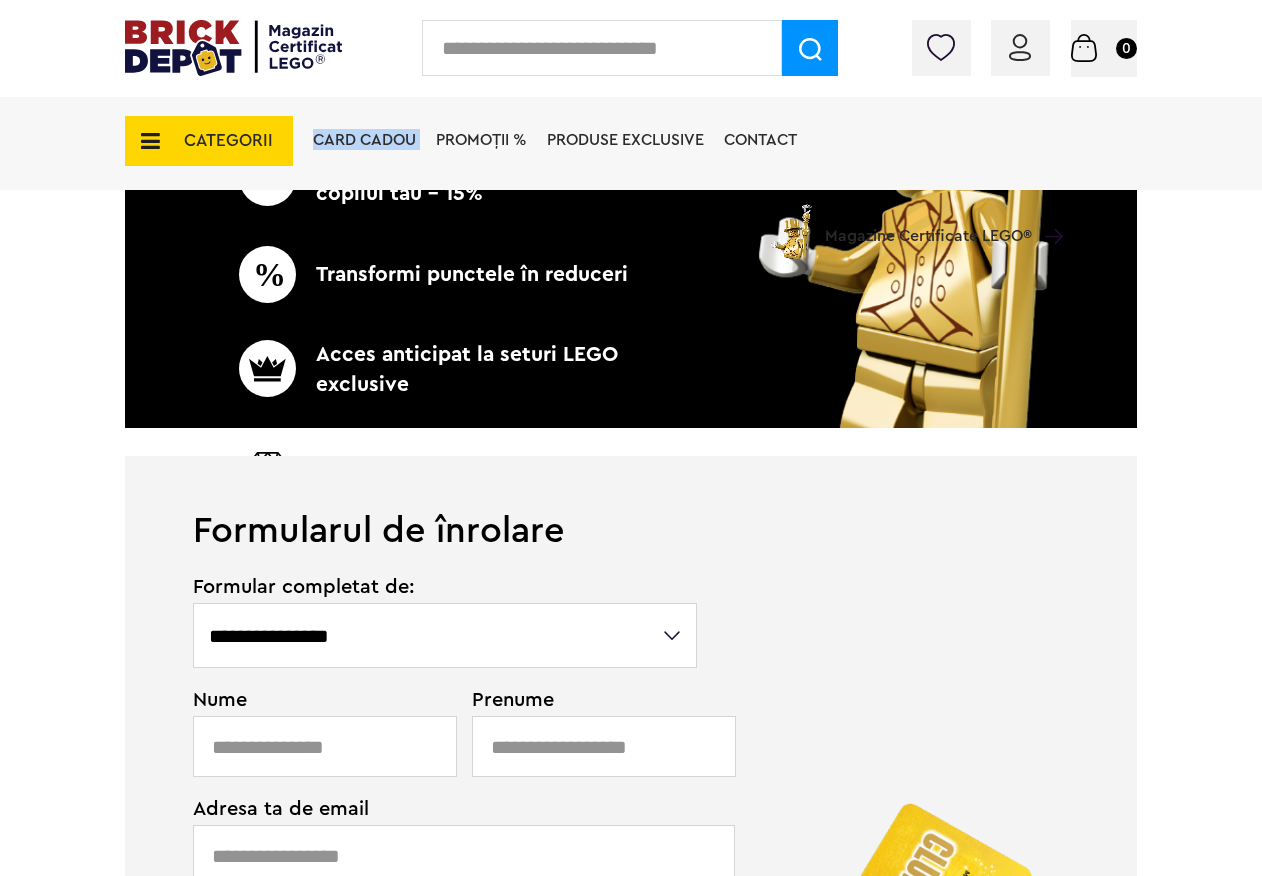 click on "**********" at bounding box center (445, 635) 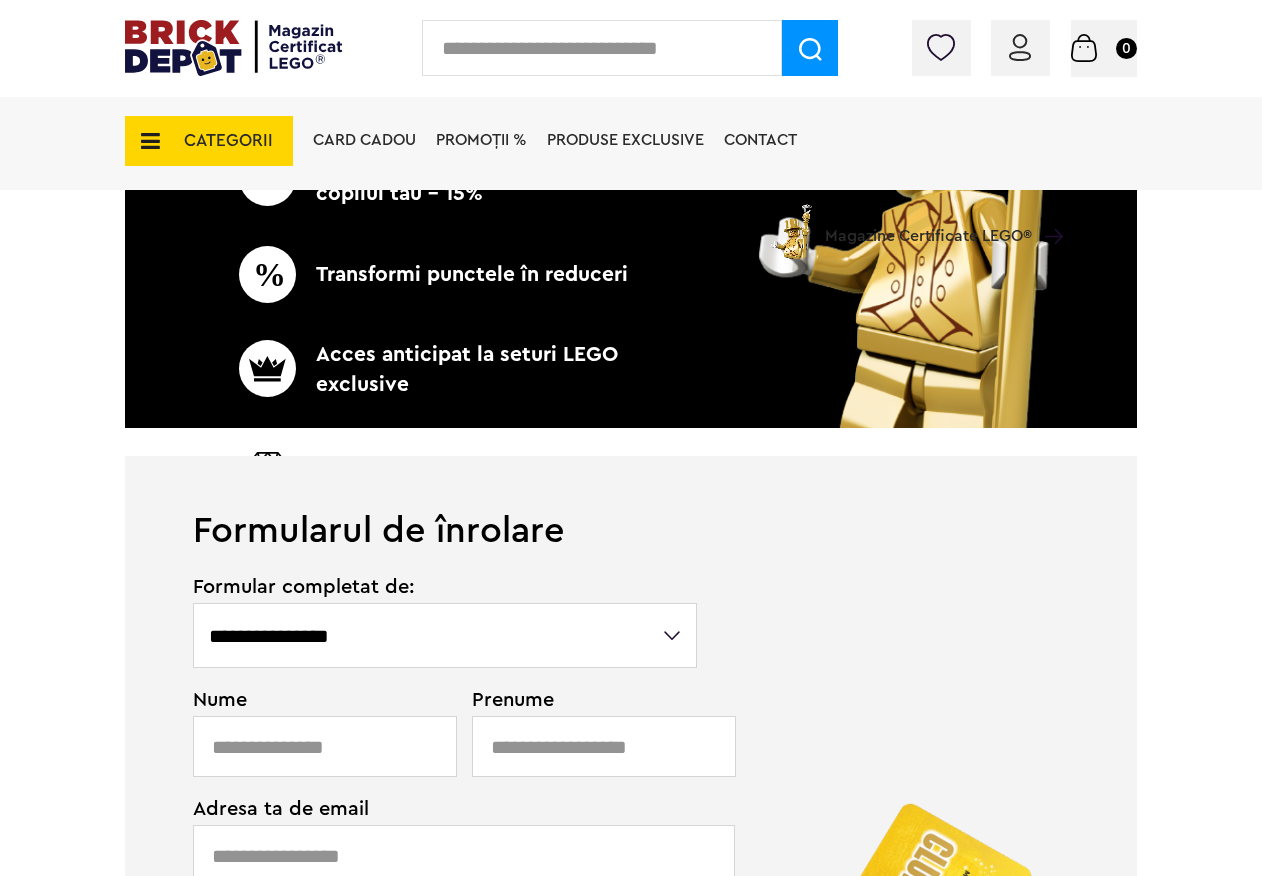 click at bounding box center [325, 746] 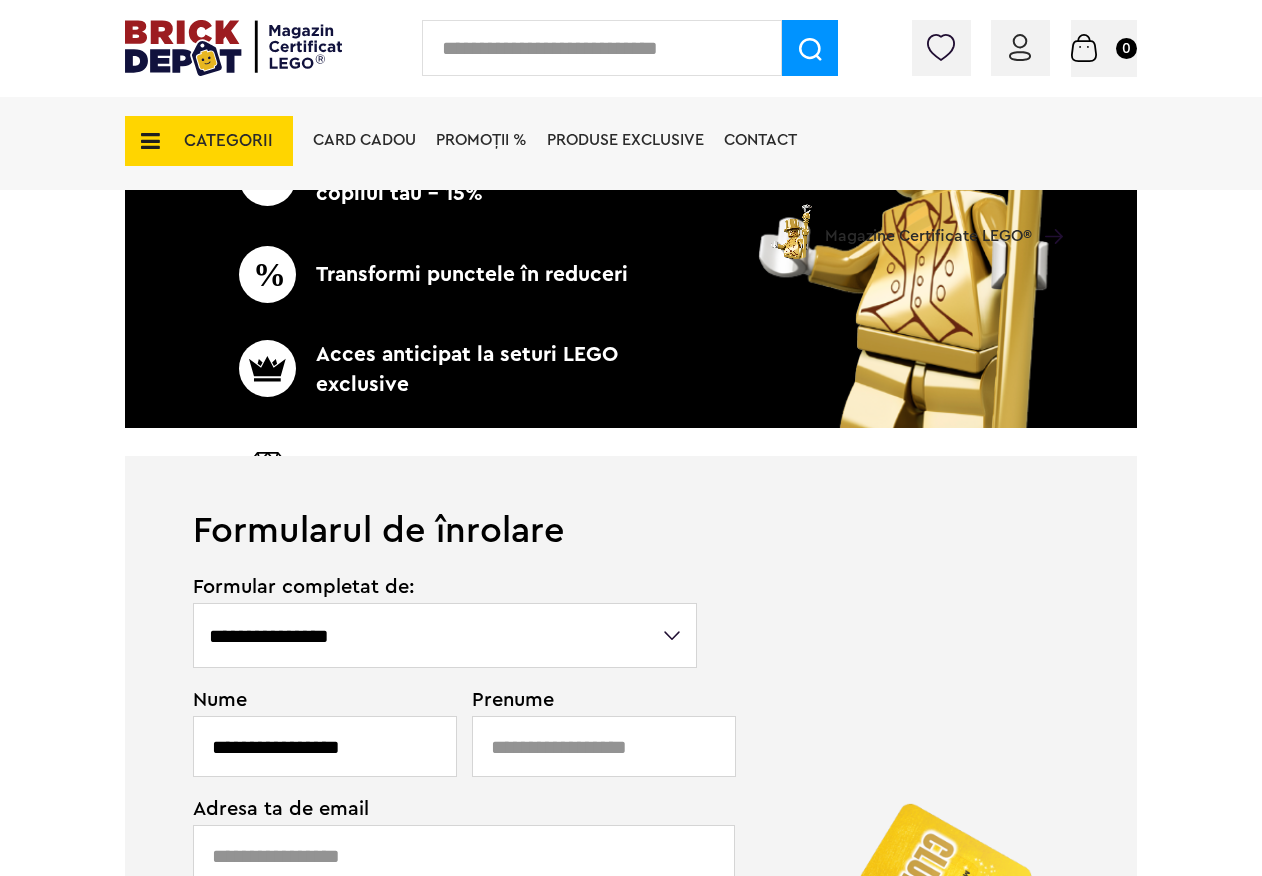 type on "**********" 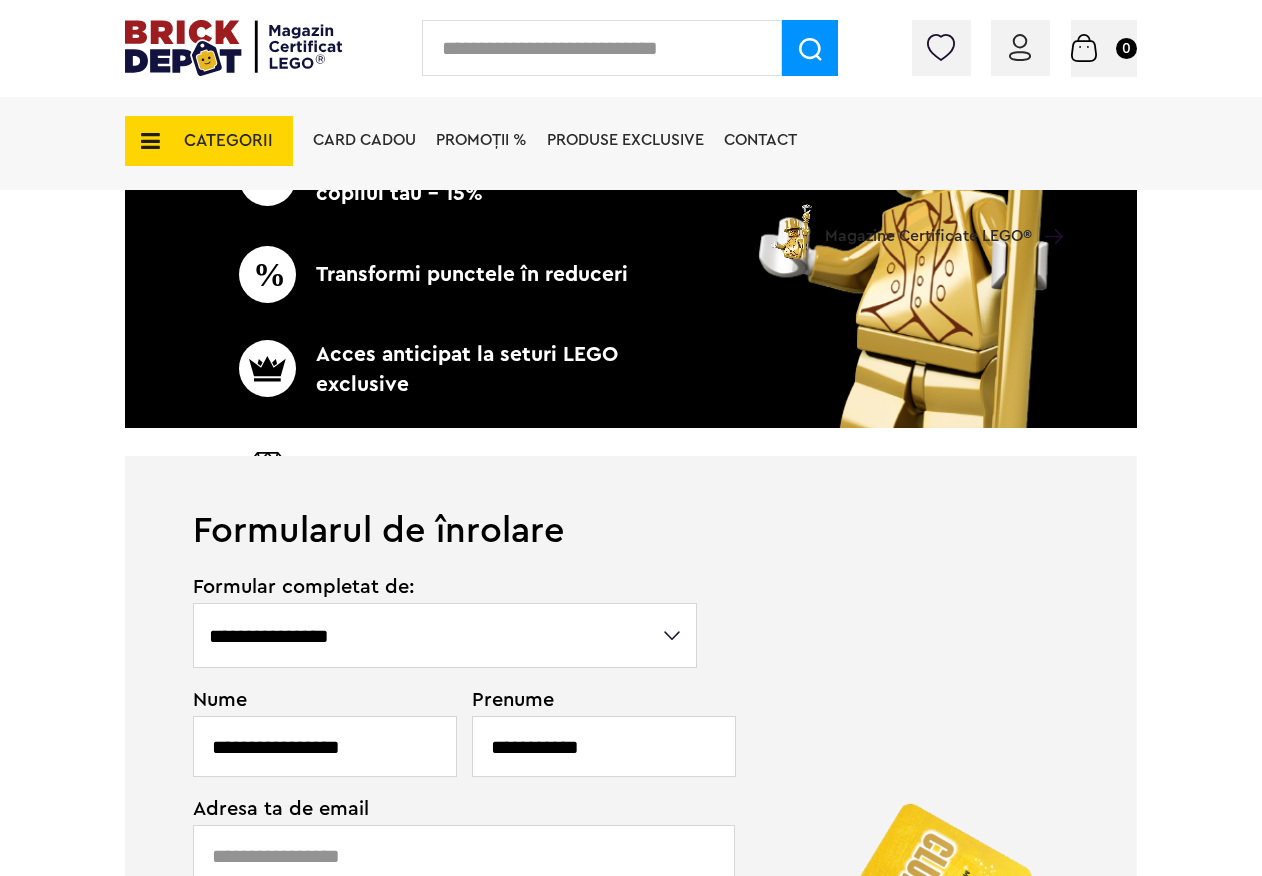 type on "**********" 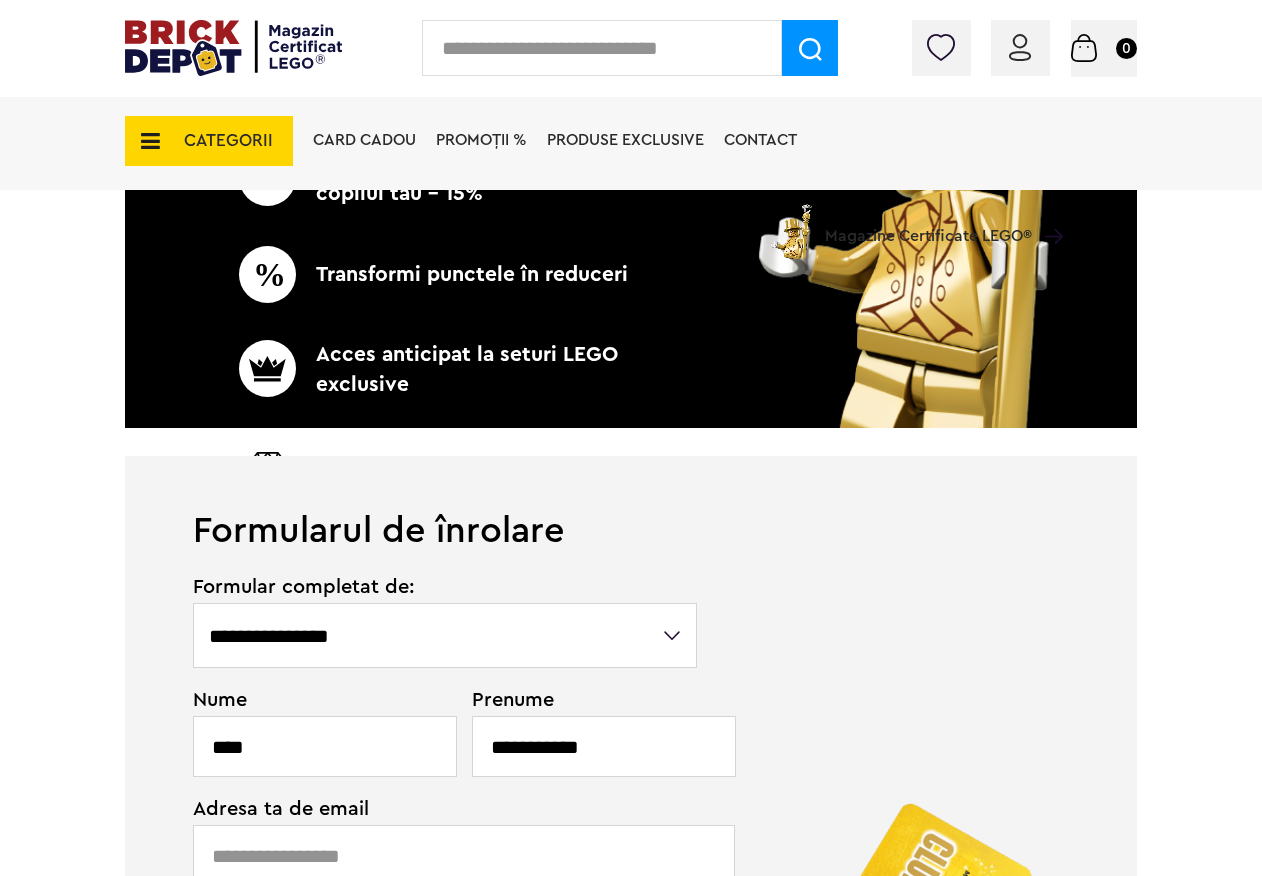 type on "****" 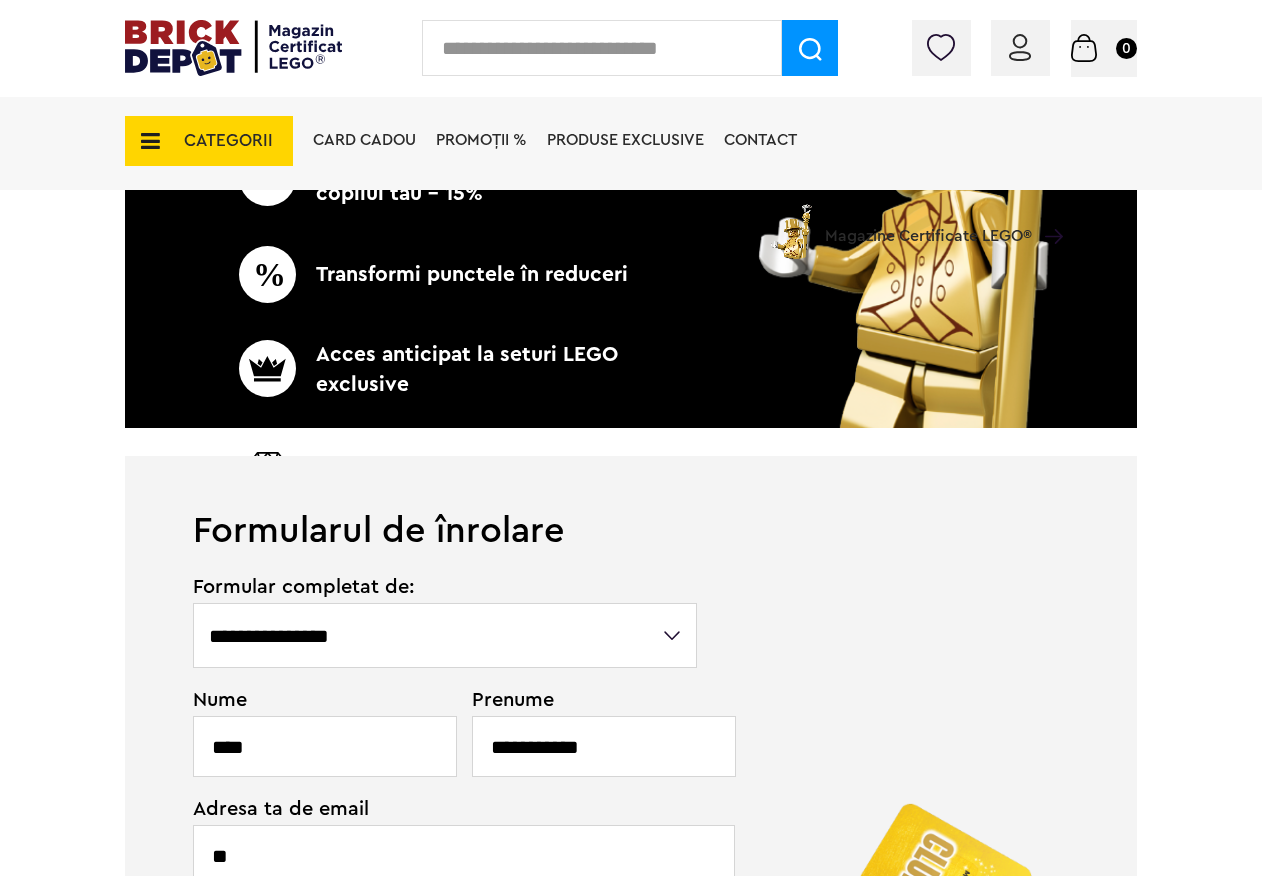 type on "*" 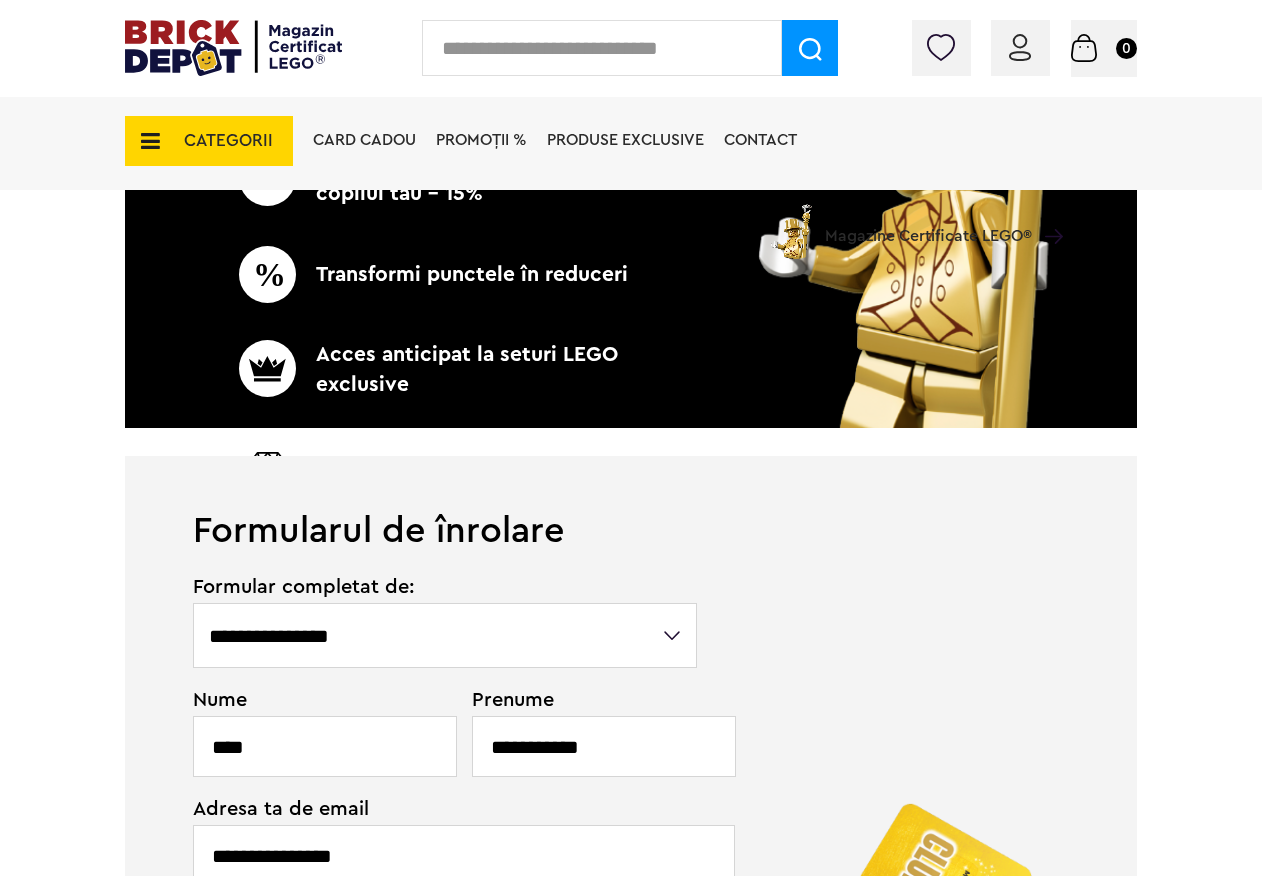 click on "Consimțământ Detalii [#IABV2SETTINGS#] Despre Acest site utilizează cookie-uri Folosim cookie-uri pentru a personaliza conținutul și anunțurile, pentru a oferi funcții de rețele sociale și pentru a analiza traficul. De asemenea, le oferim partenerilor de rețele sociale, de publicitate și de analize informații cu privire la modul în care folosiți site-ul nostru. Aceștia le pot combina cu alte informații oferite de dvs. sau culese în urma folosirii serviciilor lor. Consent Selection Necesare   Preferinţe   Statistici   Marketing   Afişare Detalii Necesare    5   Cookie-urile necesare ajută la a face un site utilizabil prin activarea funcţiilor de bază, precum navigarea în pagină şi accesul la zonele securizate de pe site. Site-ul nu poate funcţiona corespunzător fără aceste cookie-uri. Cookiebot 1 Află mai multe despre acest furnizor CookieConsent Stores the user's cookie consent state for the current domain Durata maximă de stocare : 1 an Tip : Cookie HTTP Google 2 test_cookie 2" at bounding box center [631, 2602] 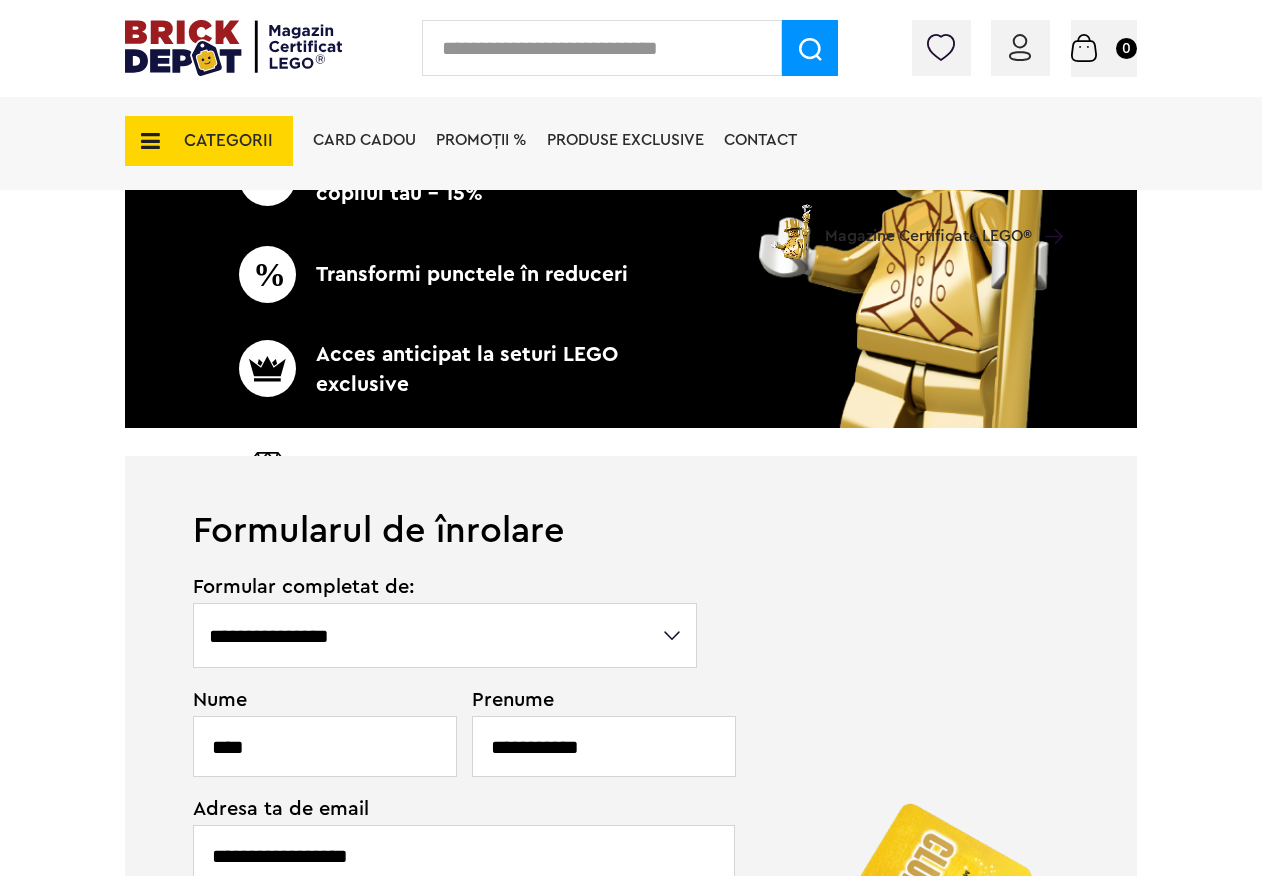 click on "**********" at bounding box center (464, 855) 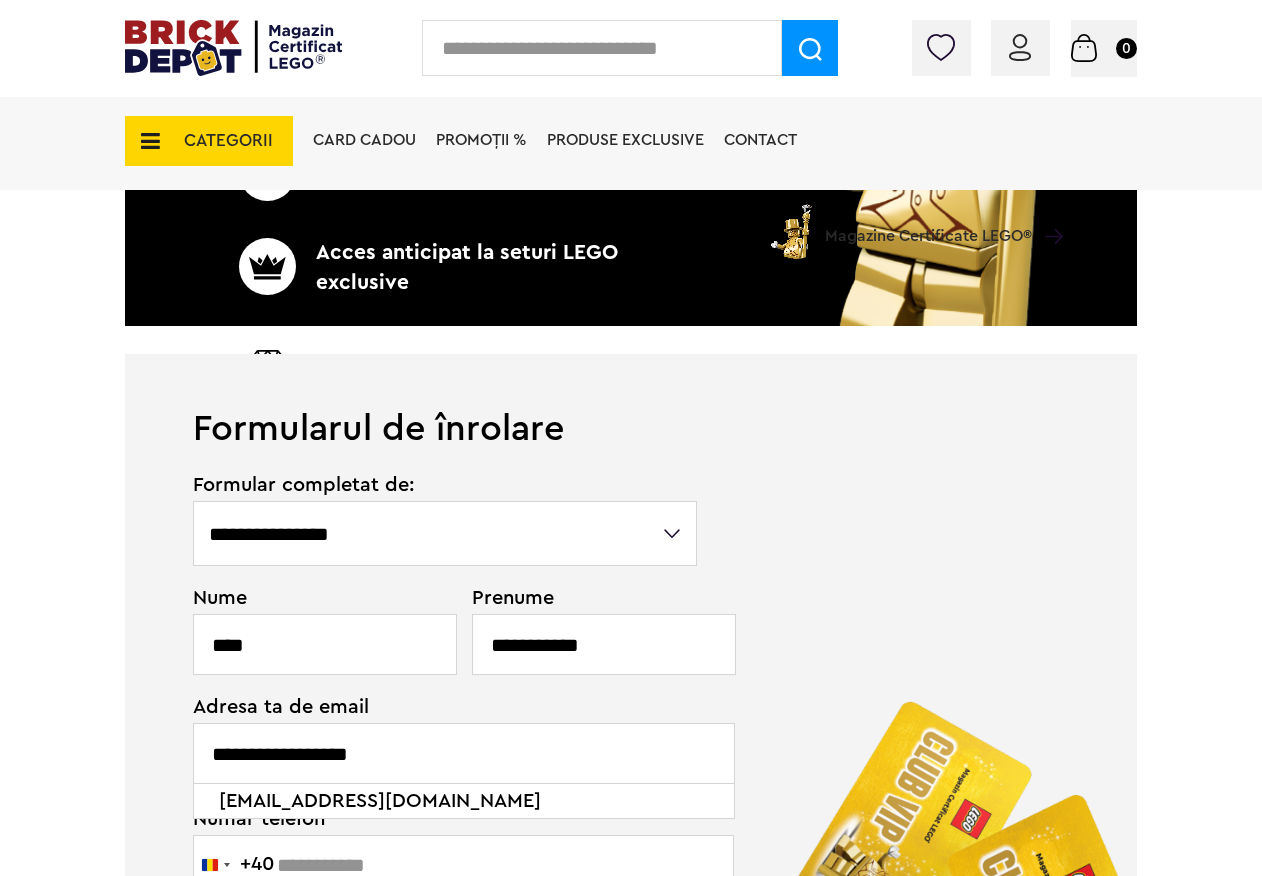 scroll, scrollTop: 700, scrollLeft: 0, axis: vertical 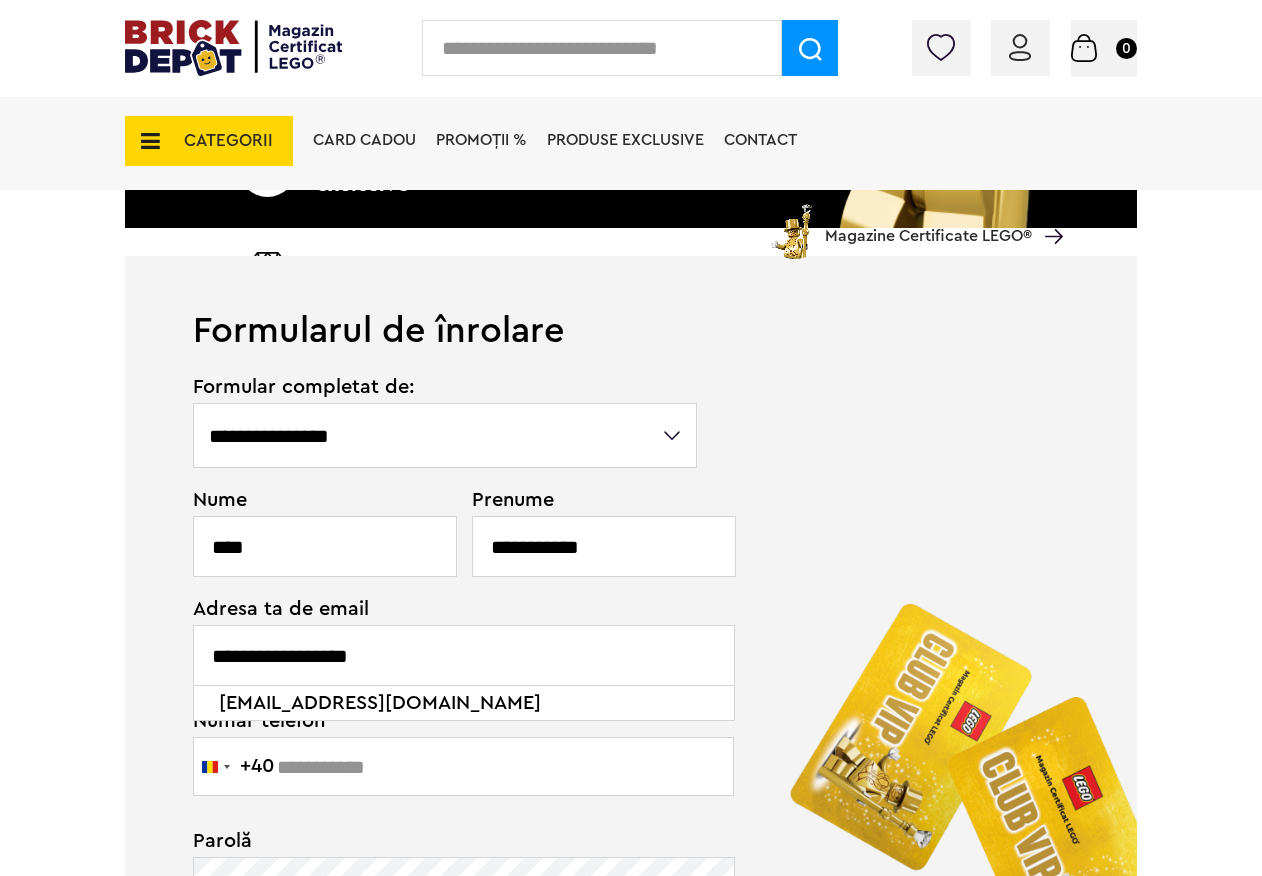 click on "[EMAIL_ADDRESS][DOMAIN_NAME]" at bounding box center [465, 703] 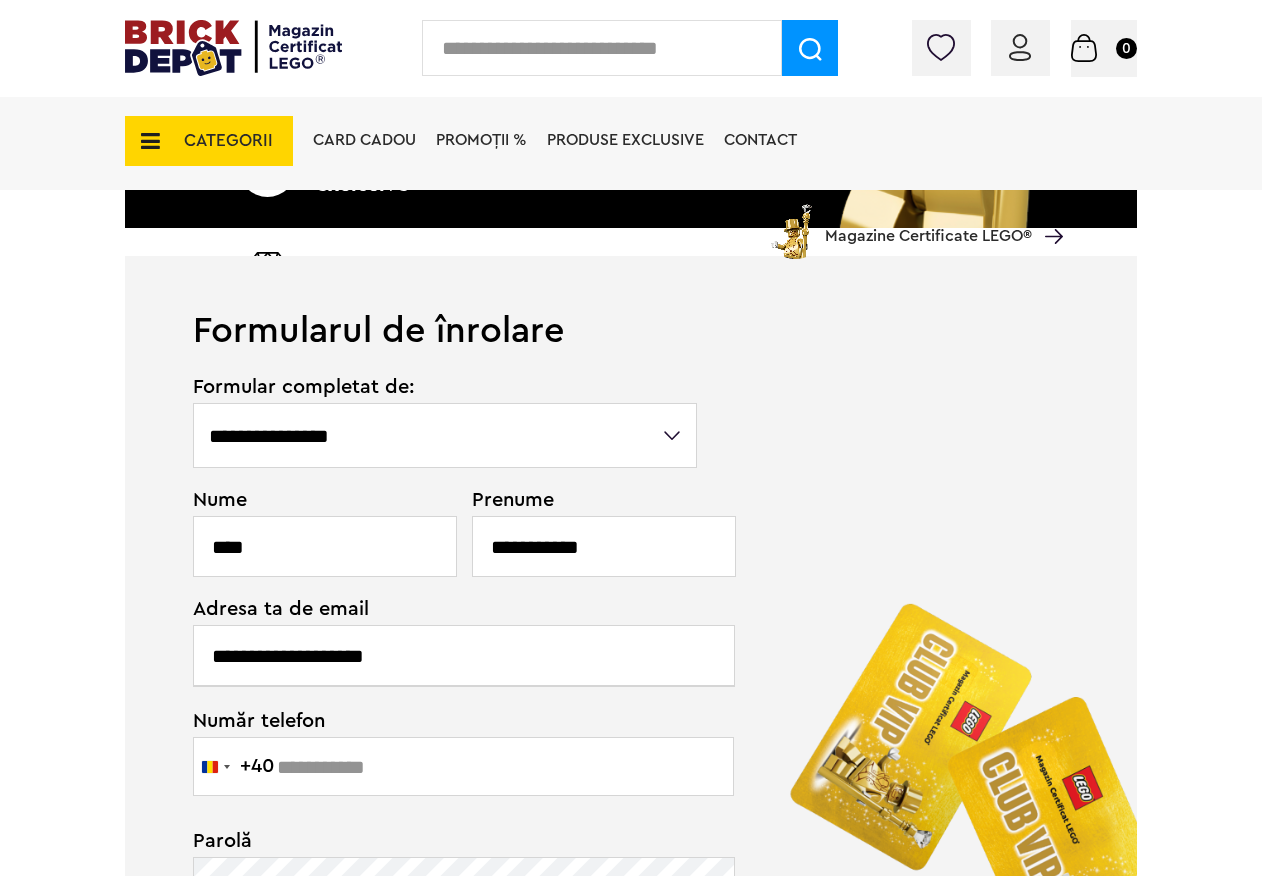 click at bounding box center (463, 766) 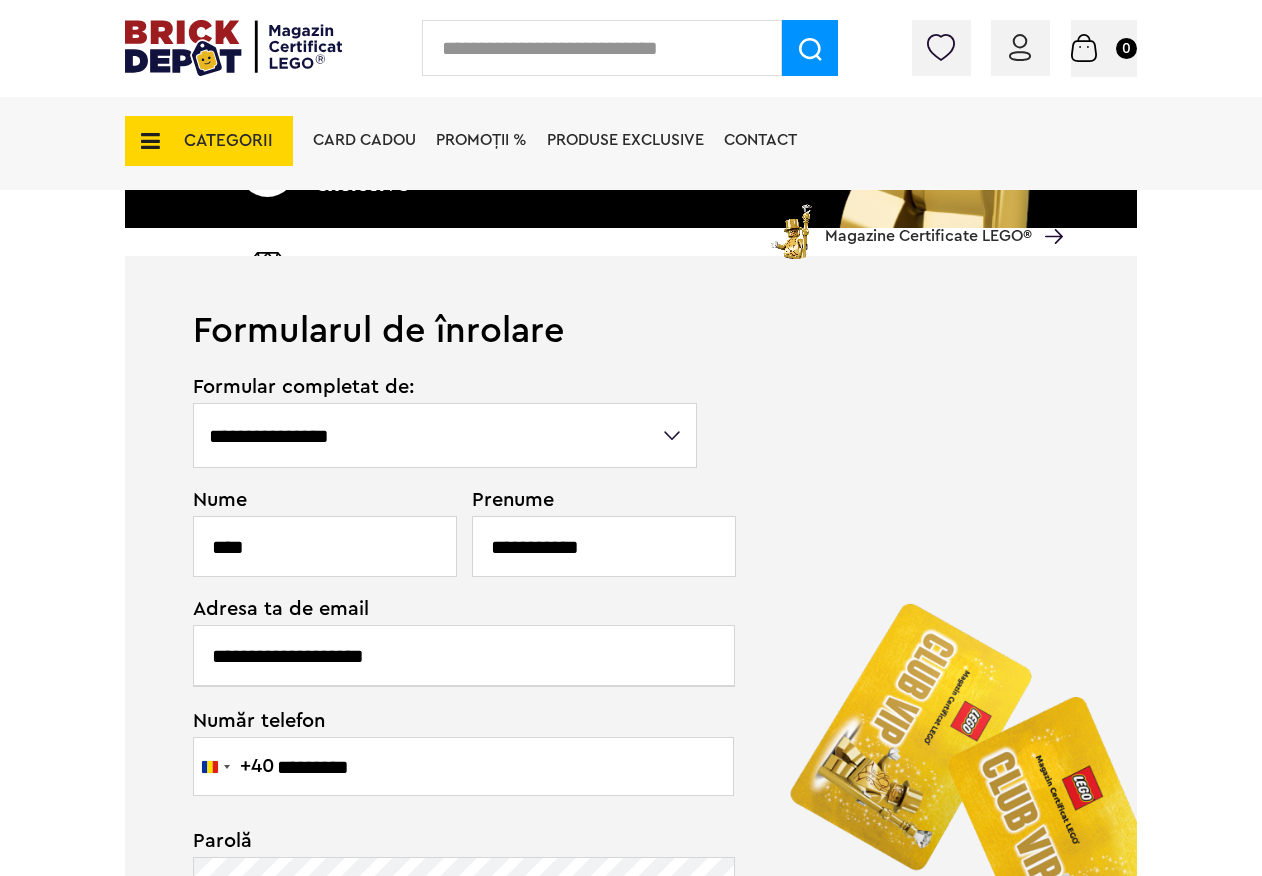 drag, startPoint x: 388, startPoint y: 761, endPoint x: 281, endPoint y: 752, distance: 107.37784 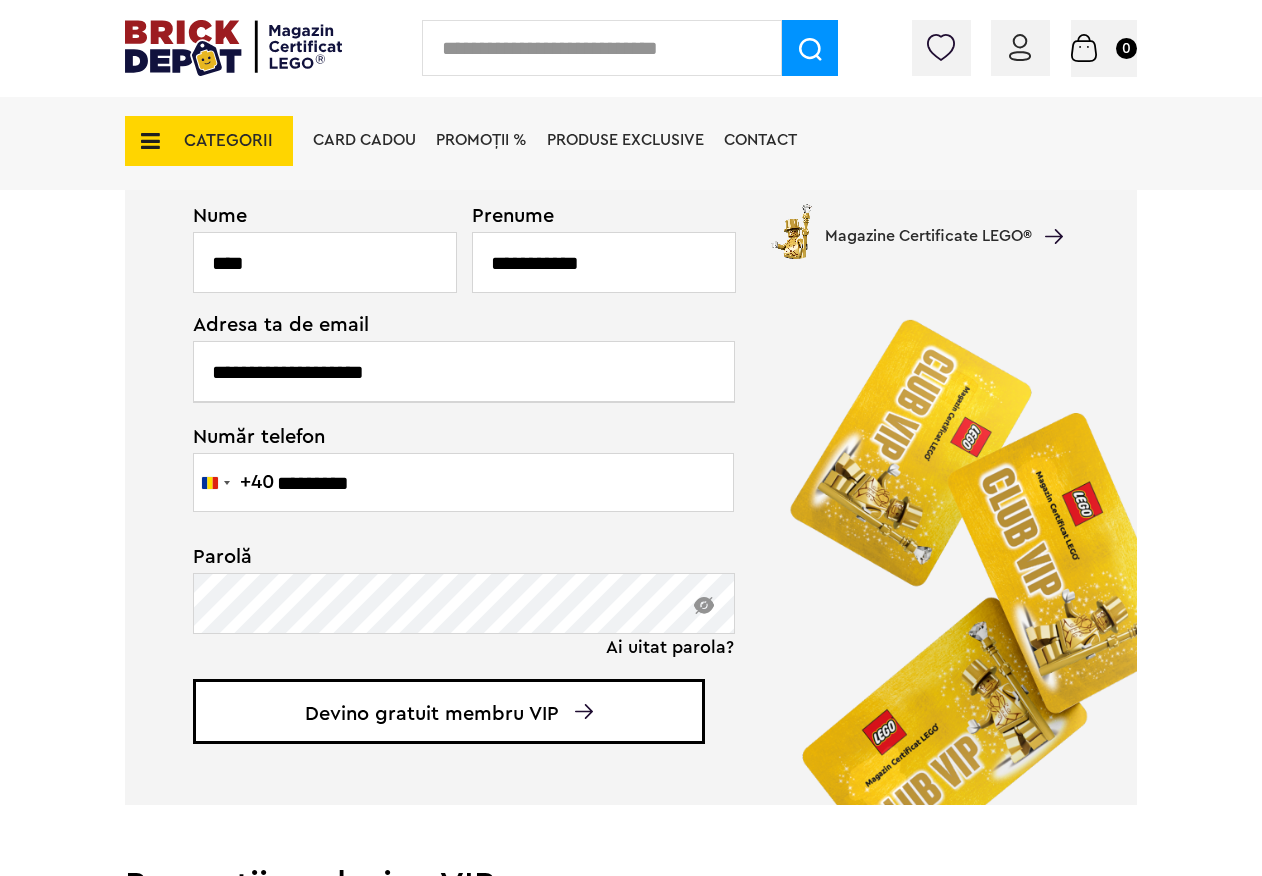scroll, scrollTop: 1000, scrollLeft: 0, axis: vertical 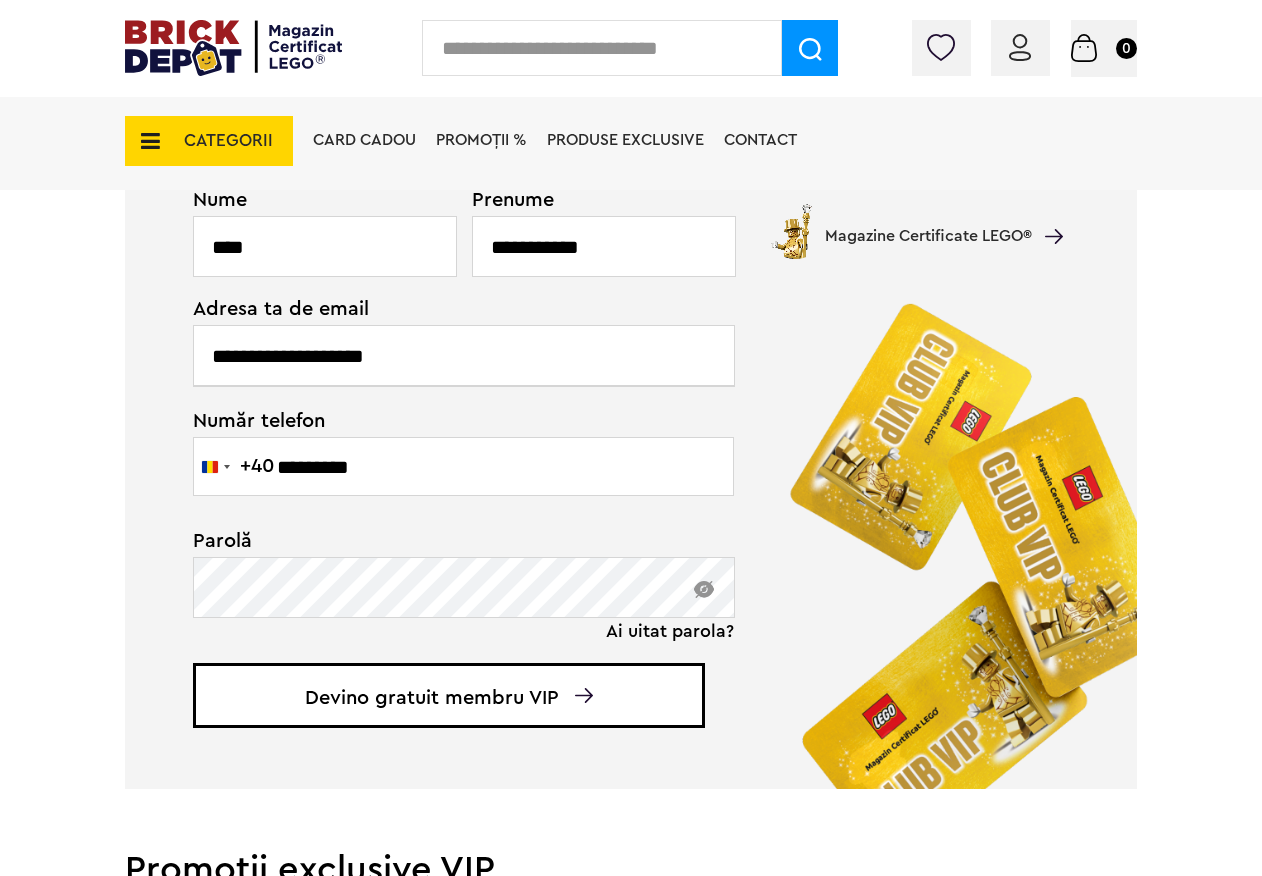 type on "*********" 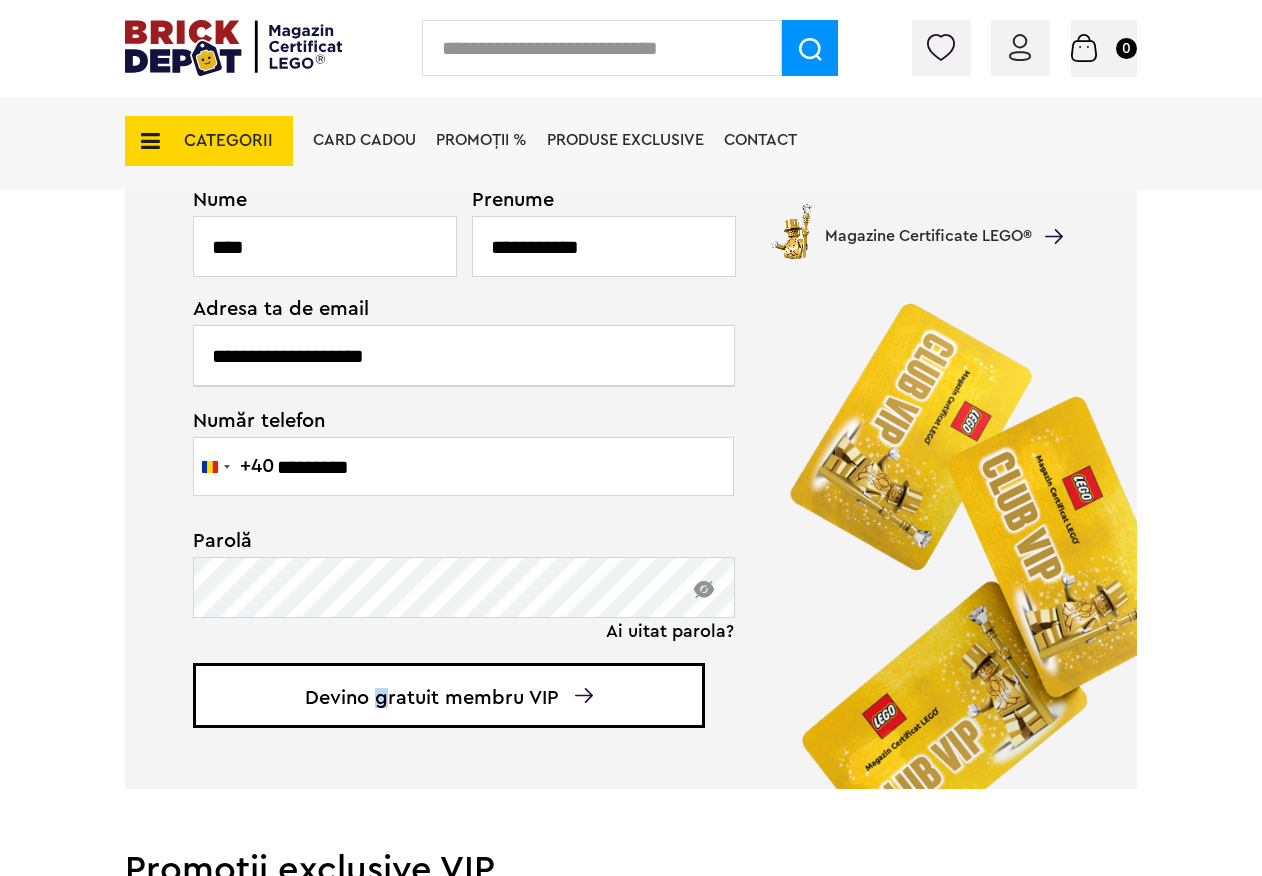 drag, startPoint x: 380, startPoint y: 651, endPoint x: 384, endPoint y: 710, distance: 59.135437 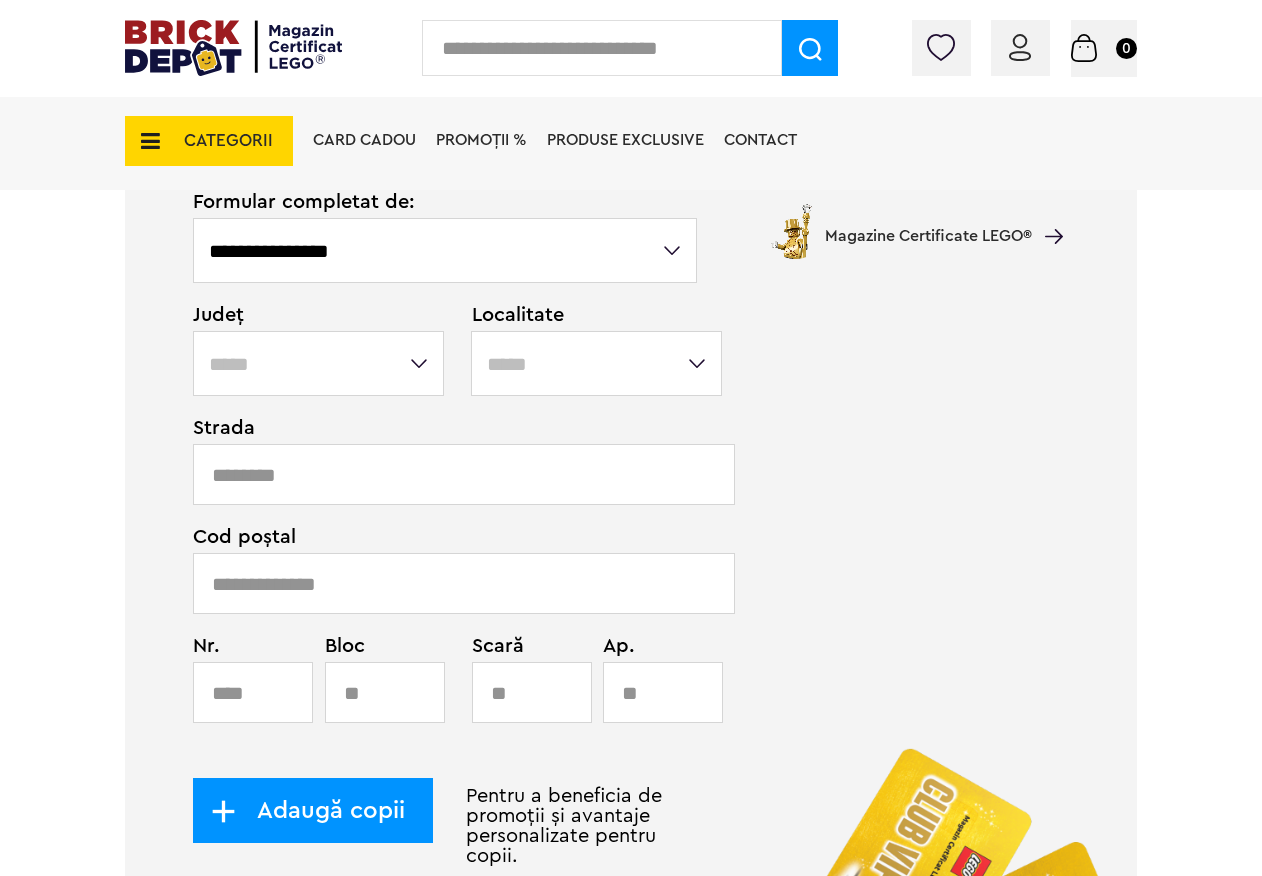 drag, startPoint x: 323, startPoint y: 367, endPoint x: 652, endPoint y: 332, distance: 330.85648 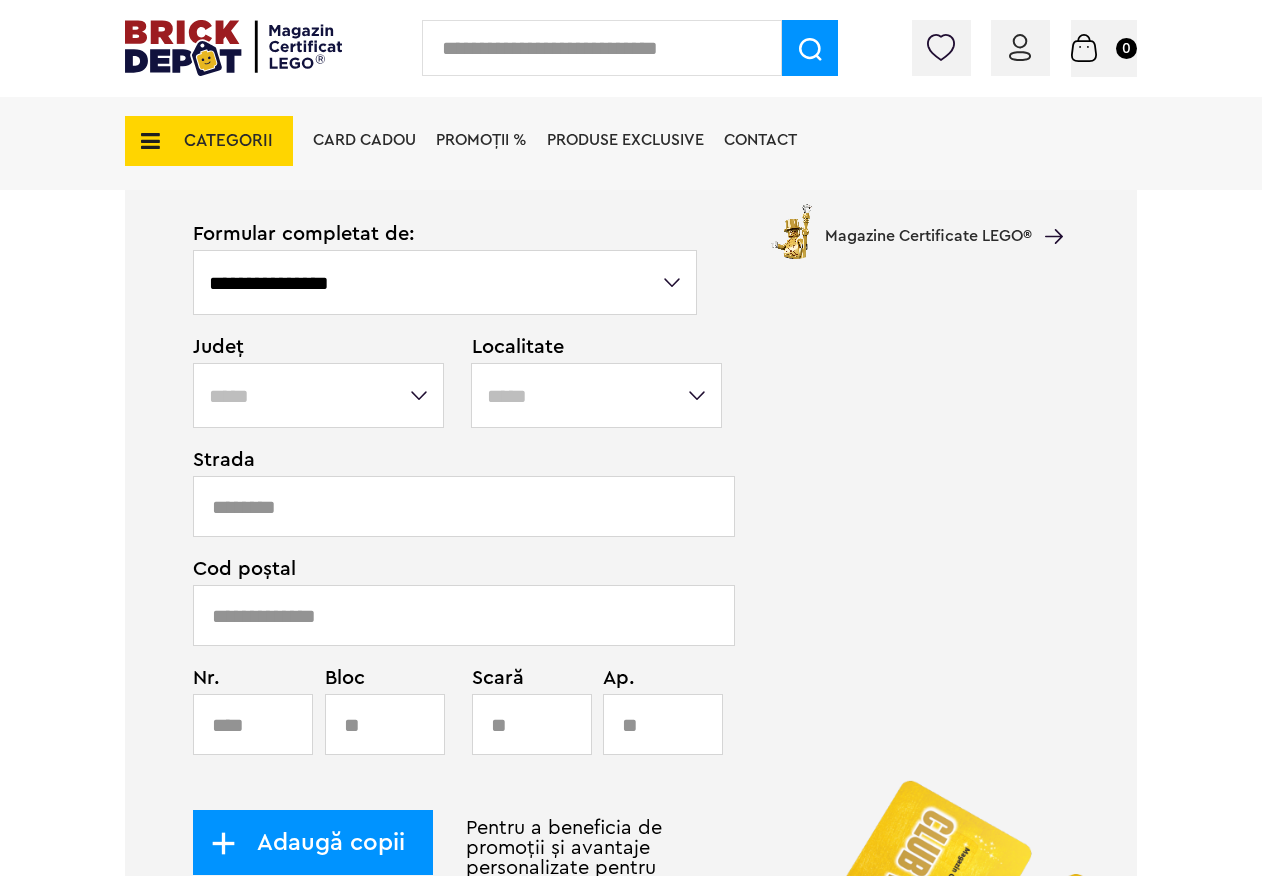 scroll, scrollTop: 906, scrollLeft: 0, axis: vertical 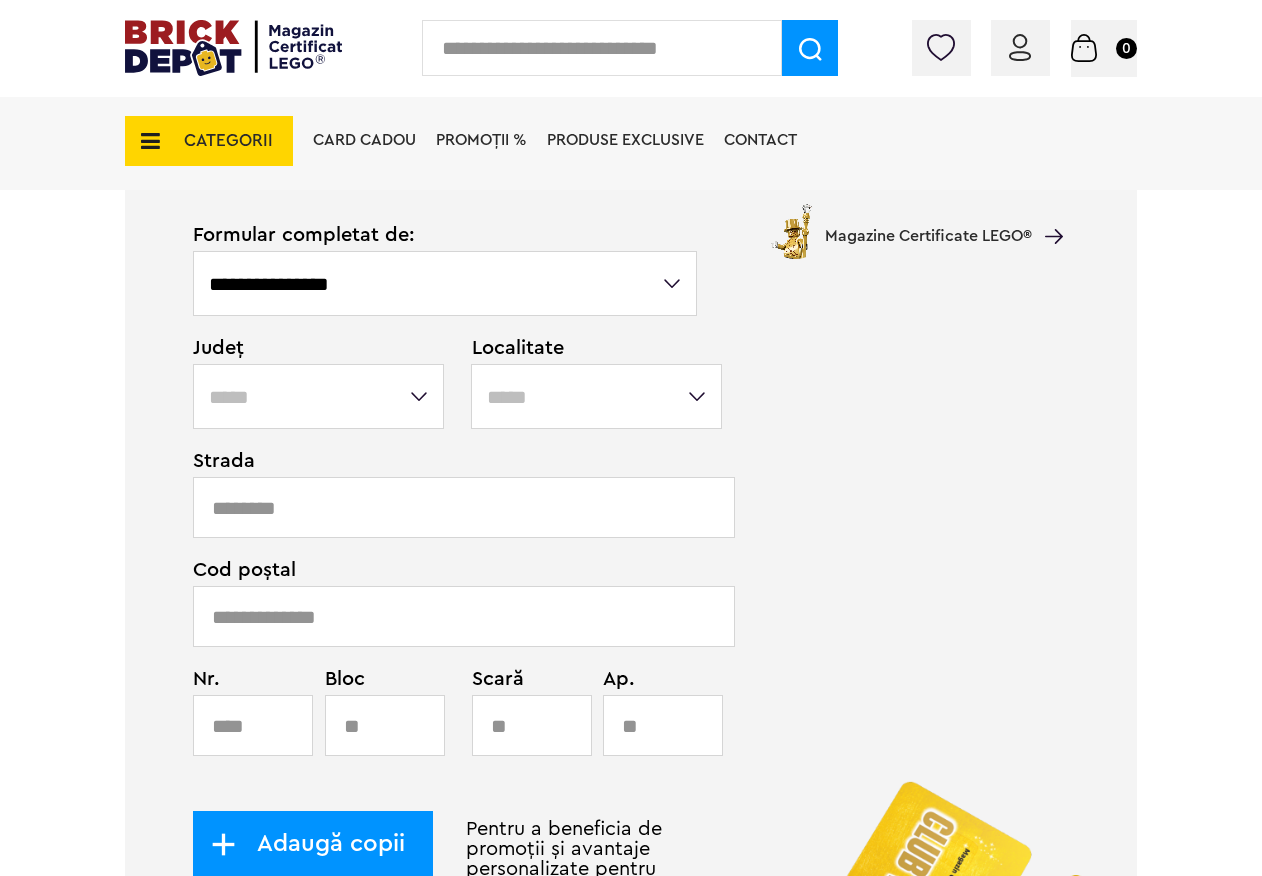 select on "**" 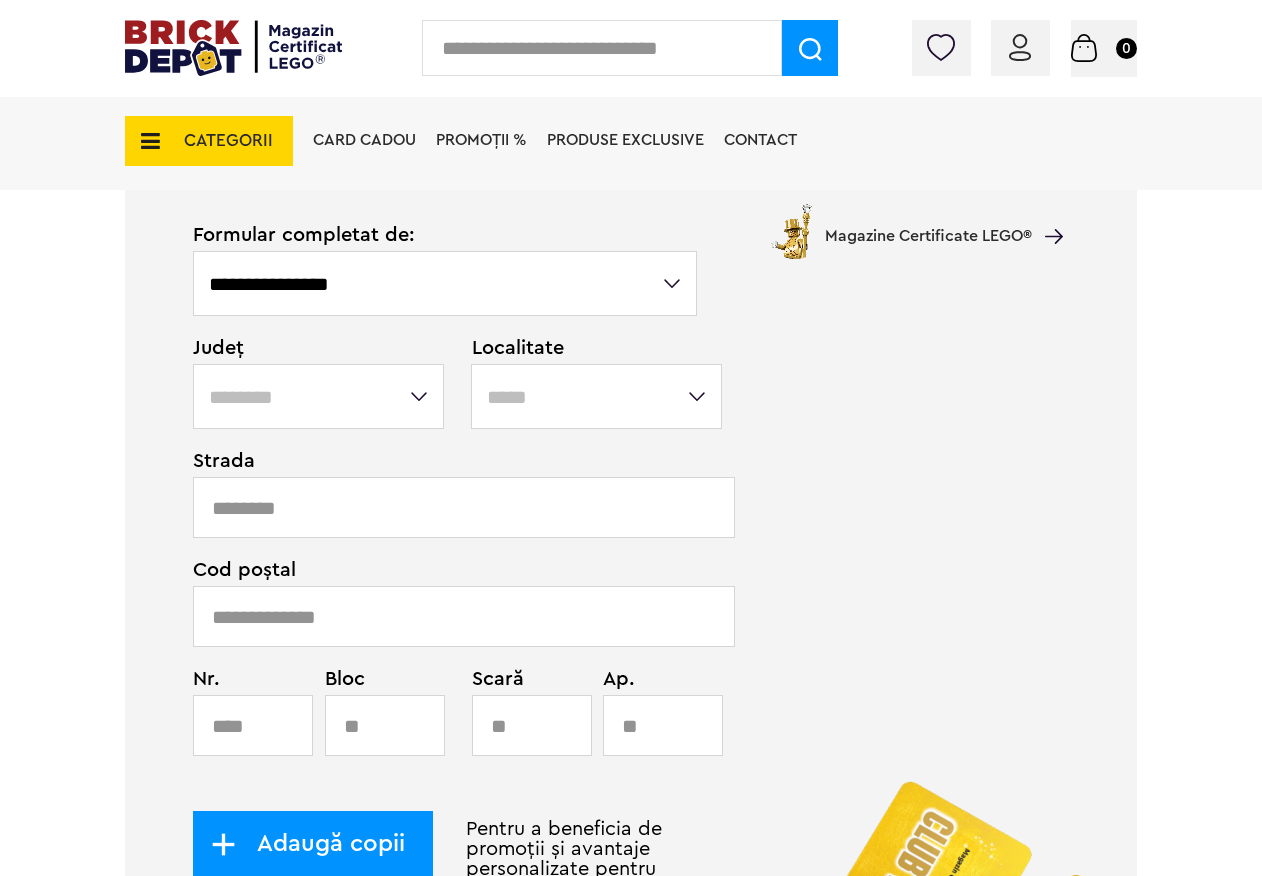click on "**********" at bounding box center [318, 396] 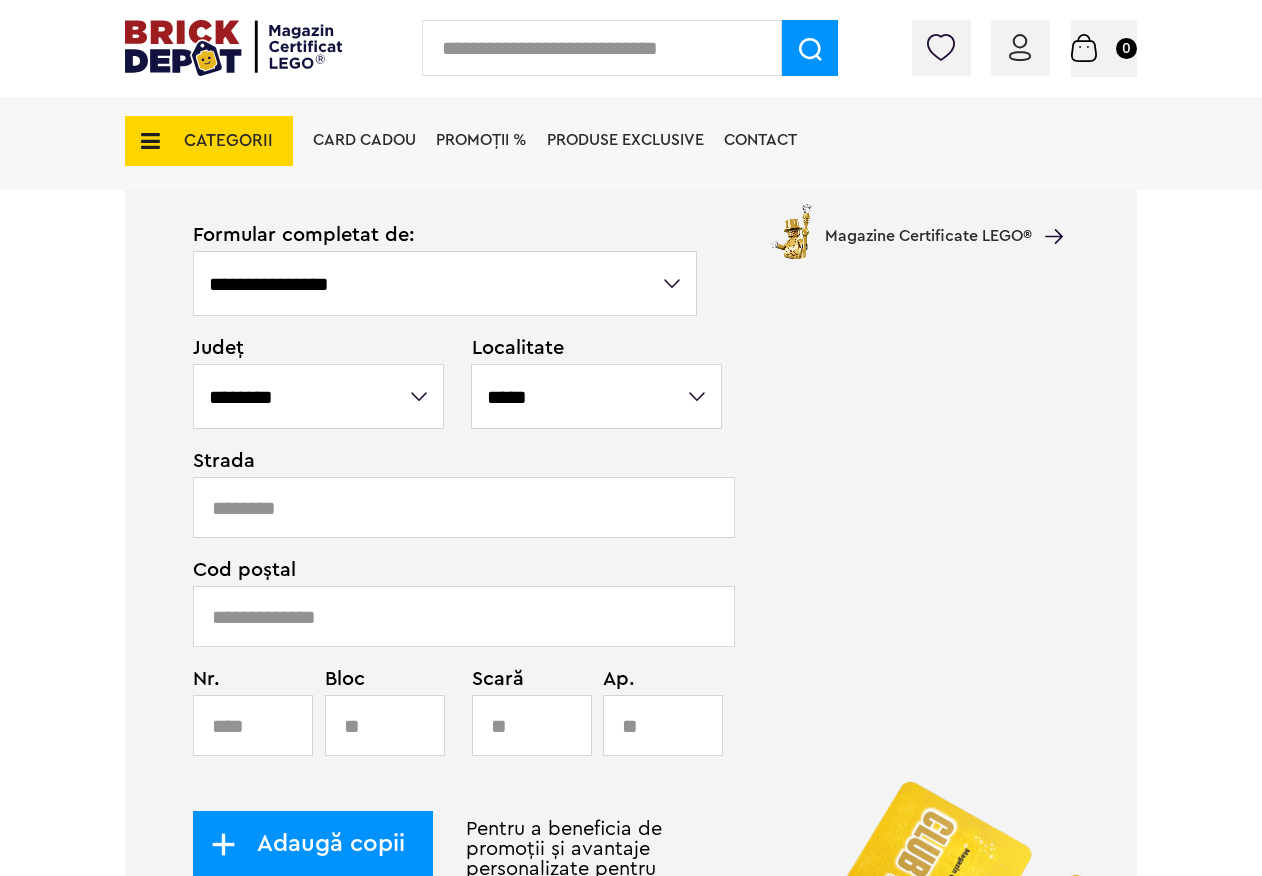 click on "**********" at bounding box center (596, 396) 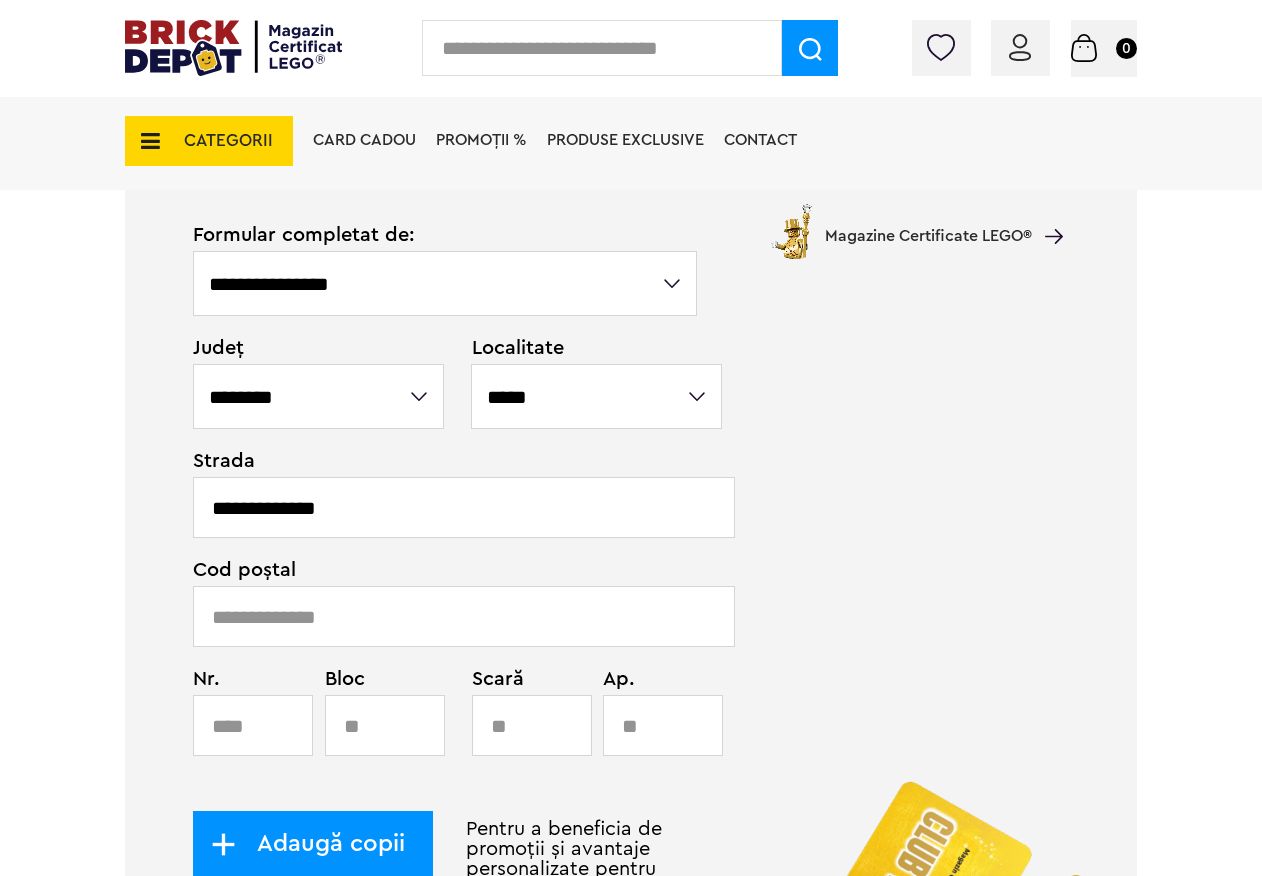 type on "**********" 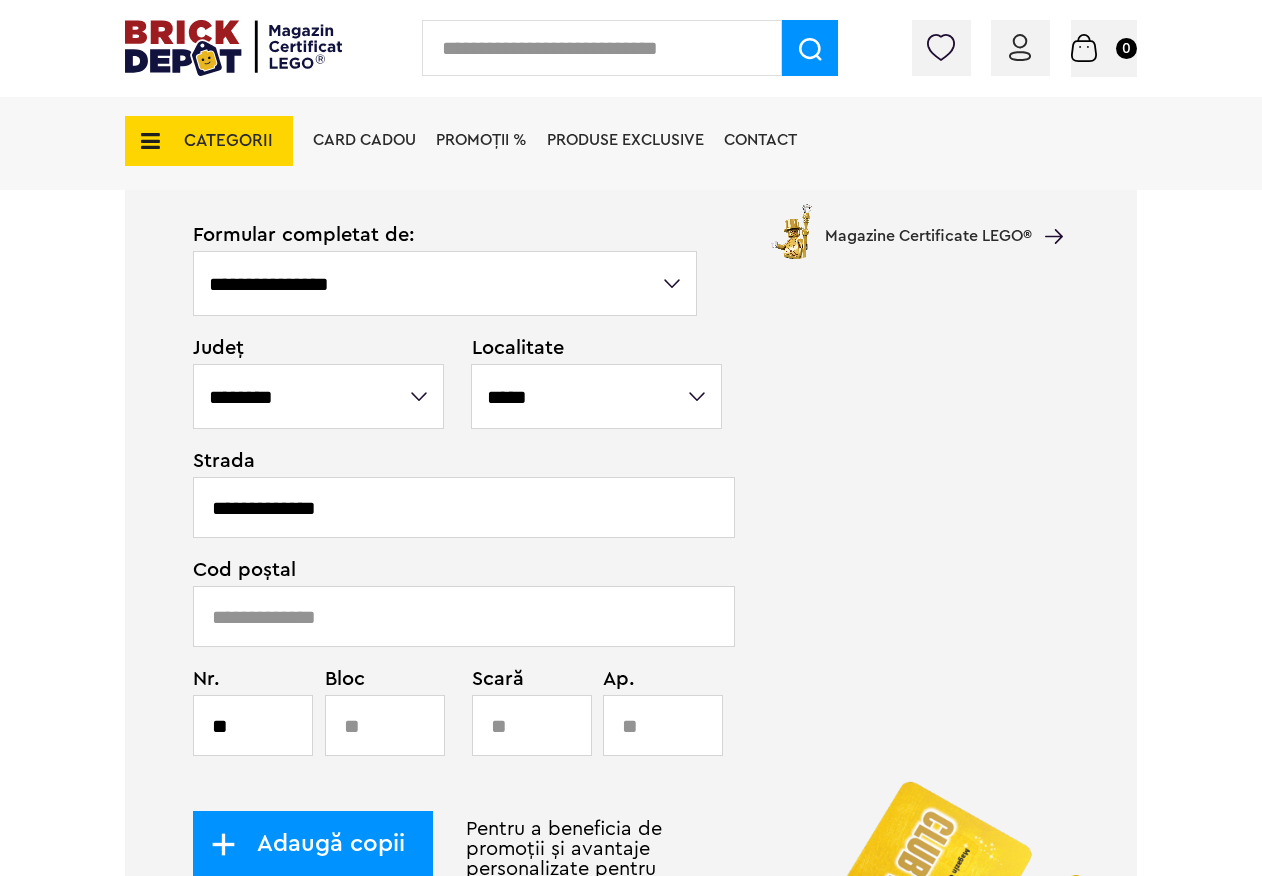 type on "*" 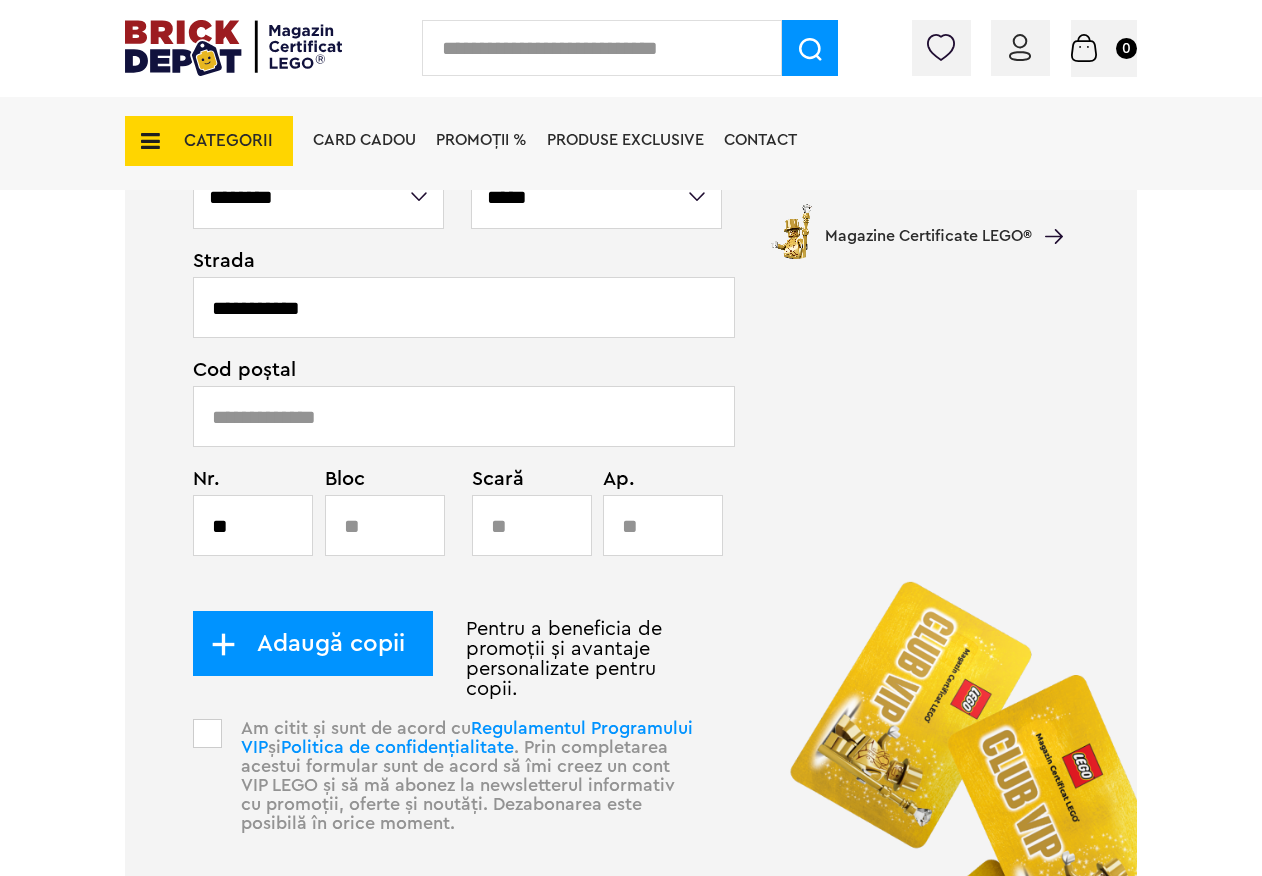 type on "**********" 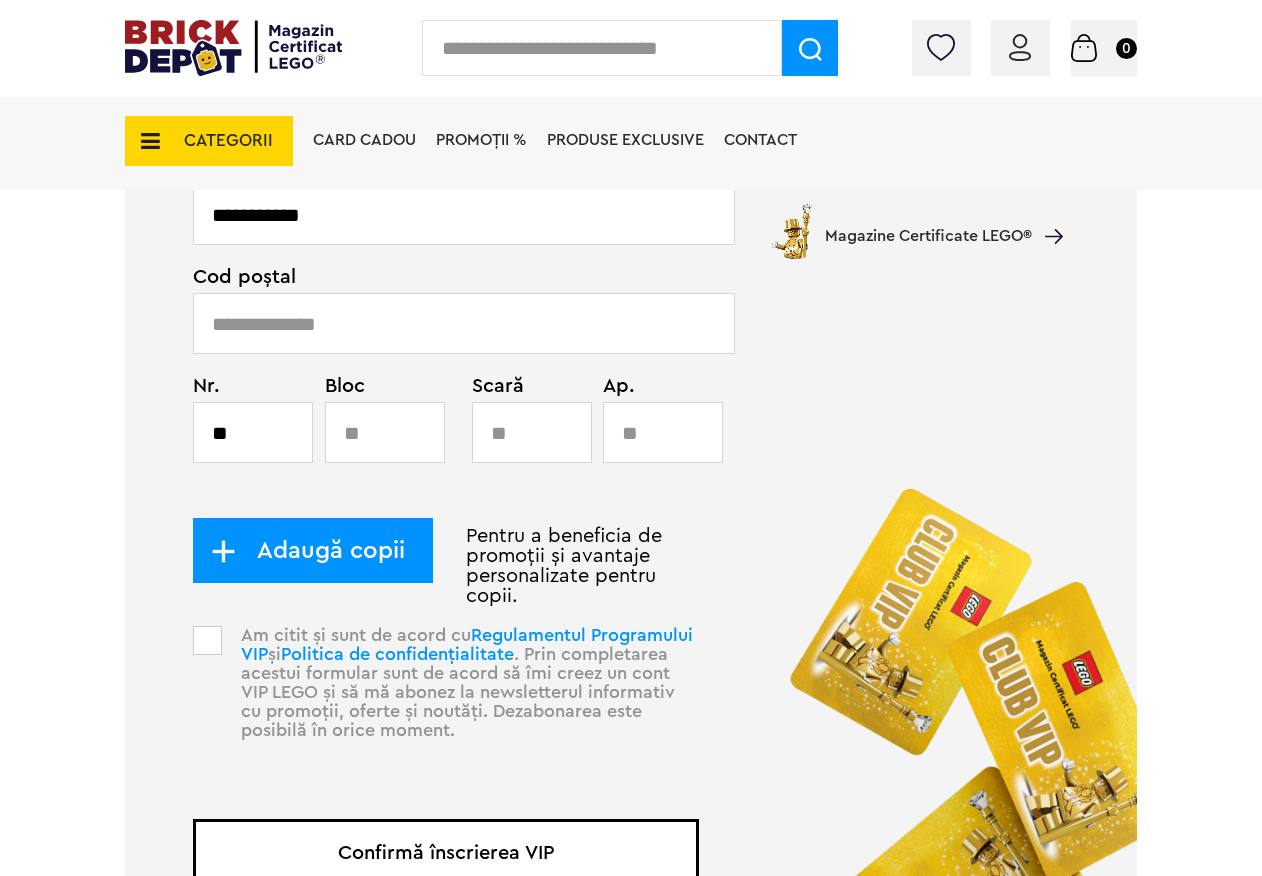 scroll, scrollTop: 1413, scrollLeft: 0, axis: vertical 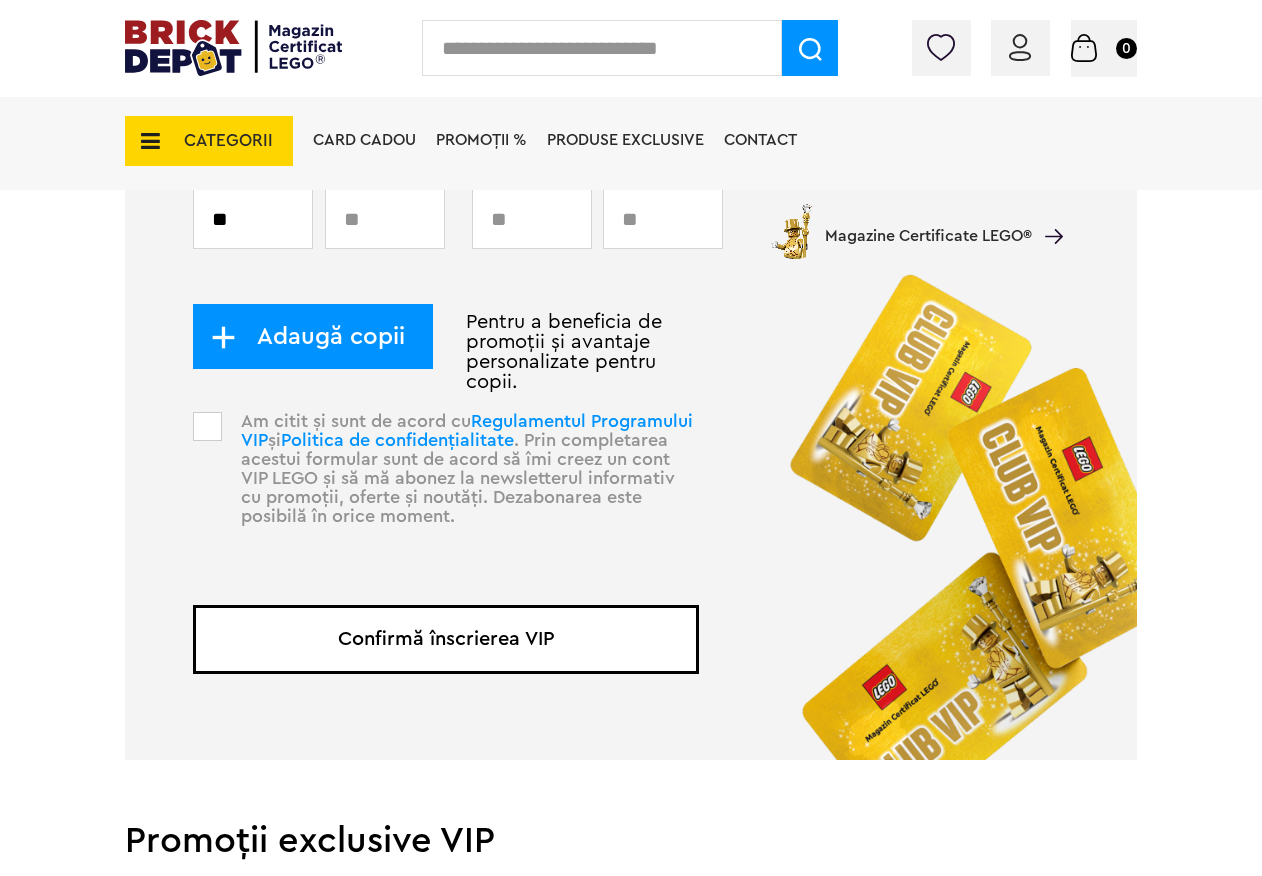 click on "Confirmă înscrierea VIP" at bounding box center [446, 639] 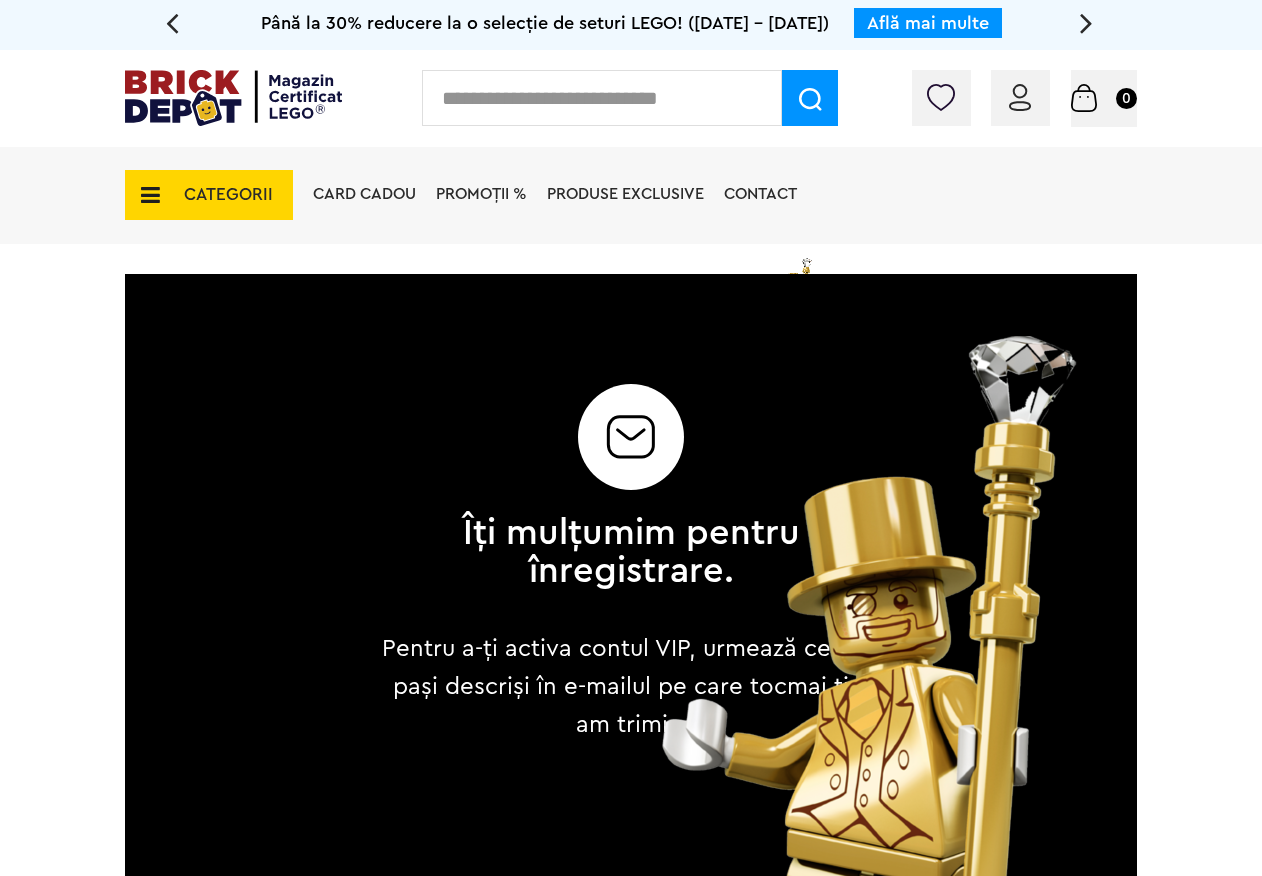 scroll, scrollTop: 0, scrollLeft: 0, axis: both 